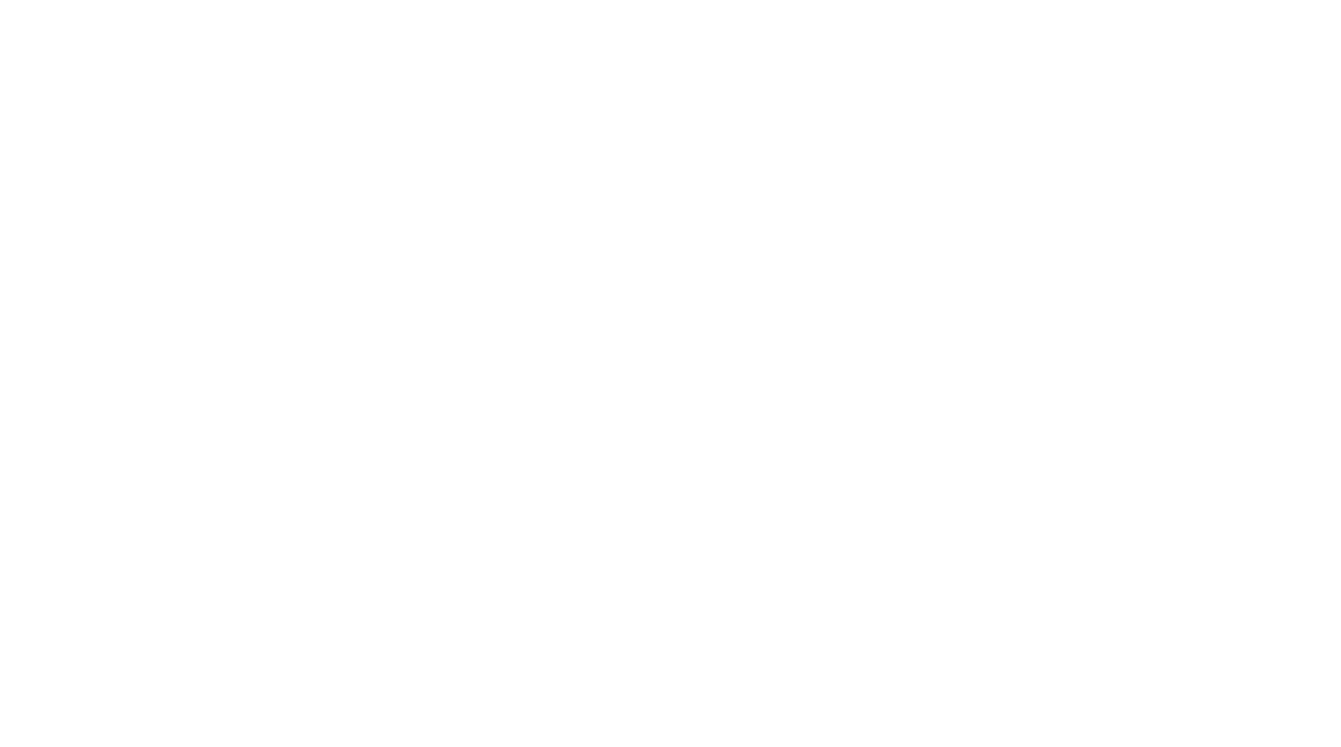 scroll, scrollTop: 0, scrollLeft: 0, axis: both 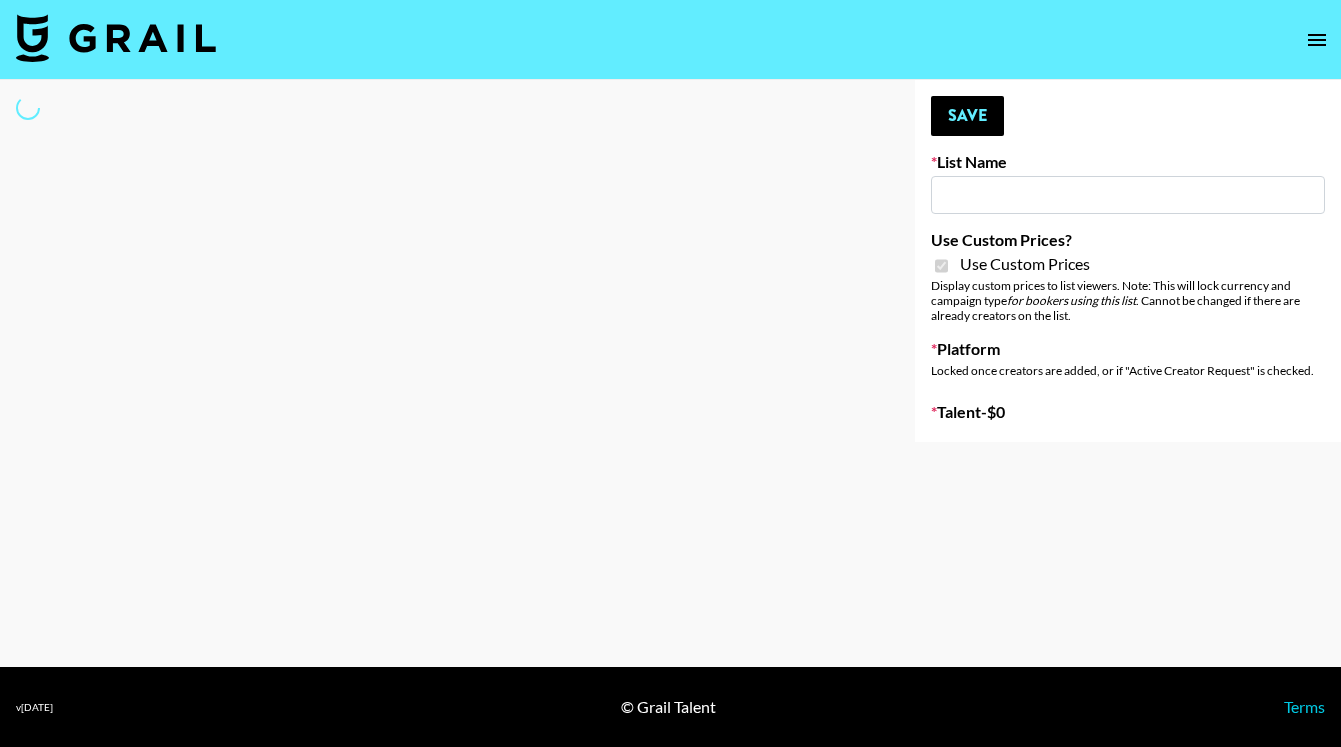 type on "Tropic Skincare" 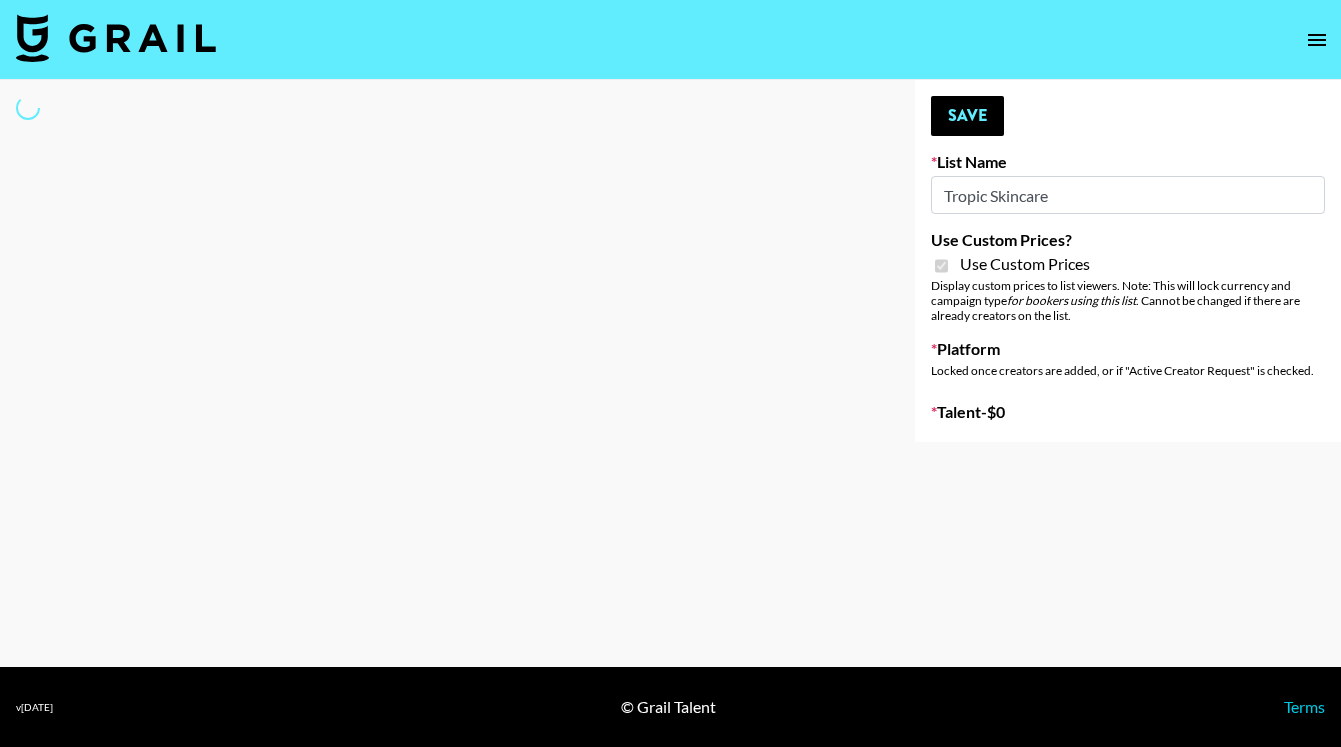 select on "Brand" 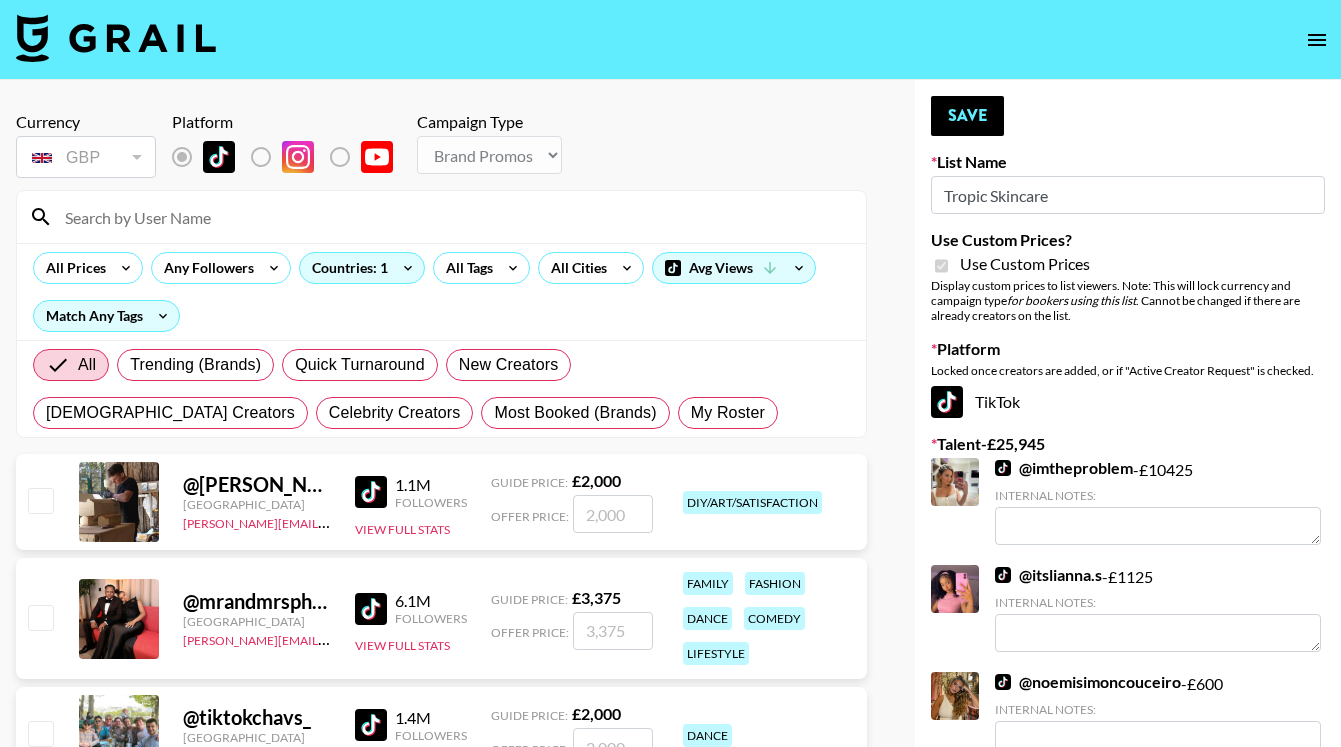 click at bounding box center (453, 217) 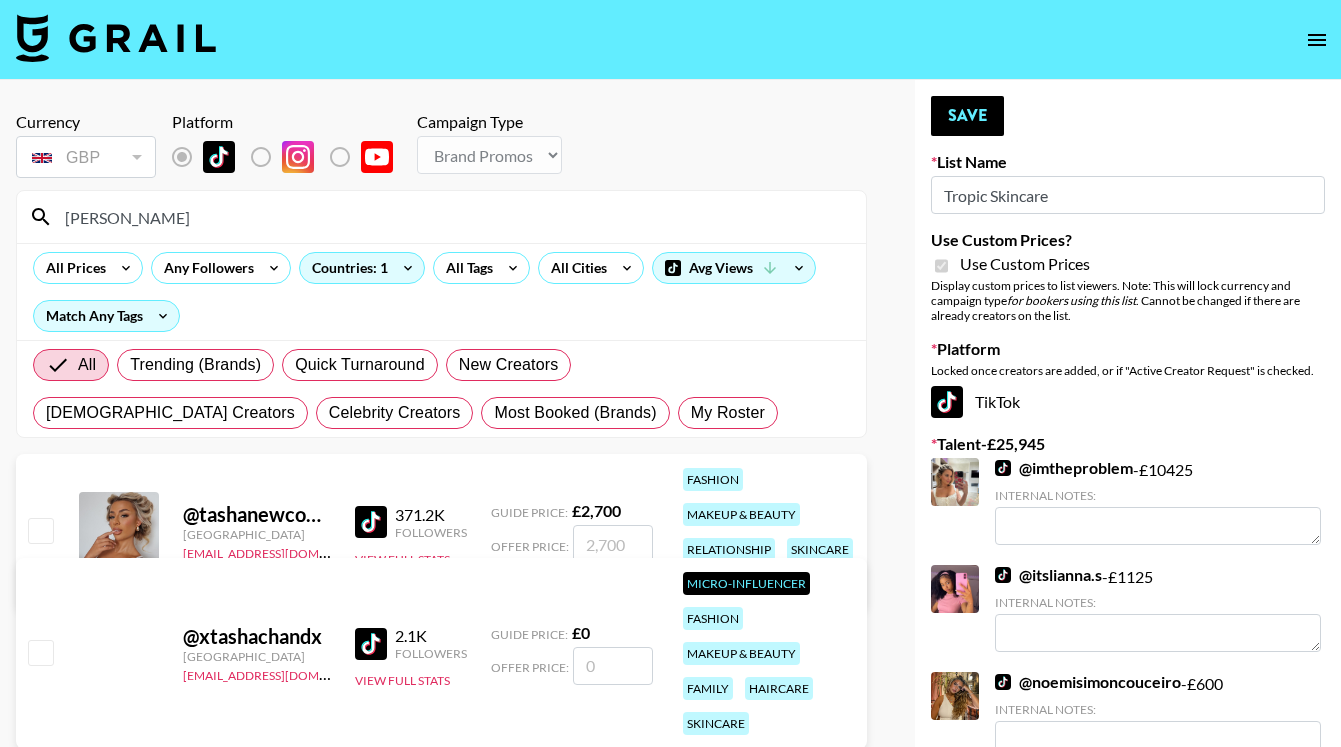 type on "tashanewcombe" 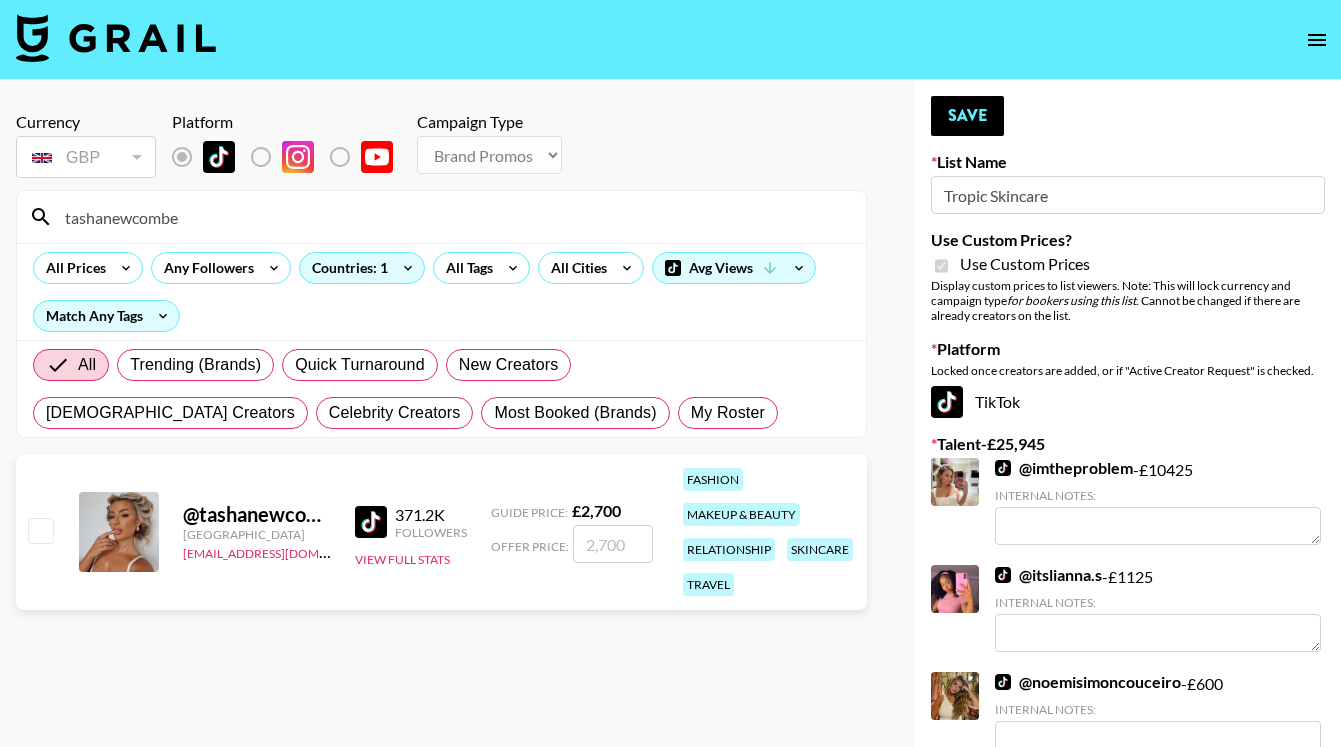 click at bounding box center (40, 530) 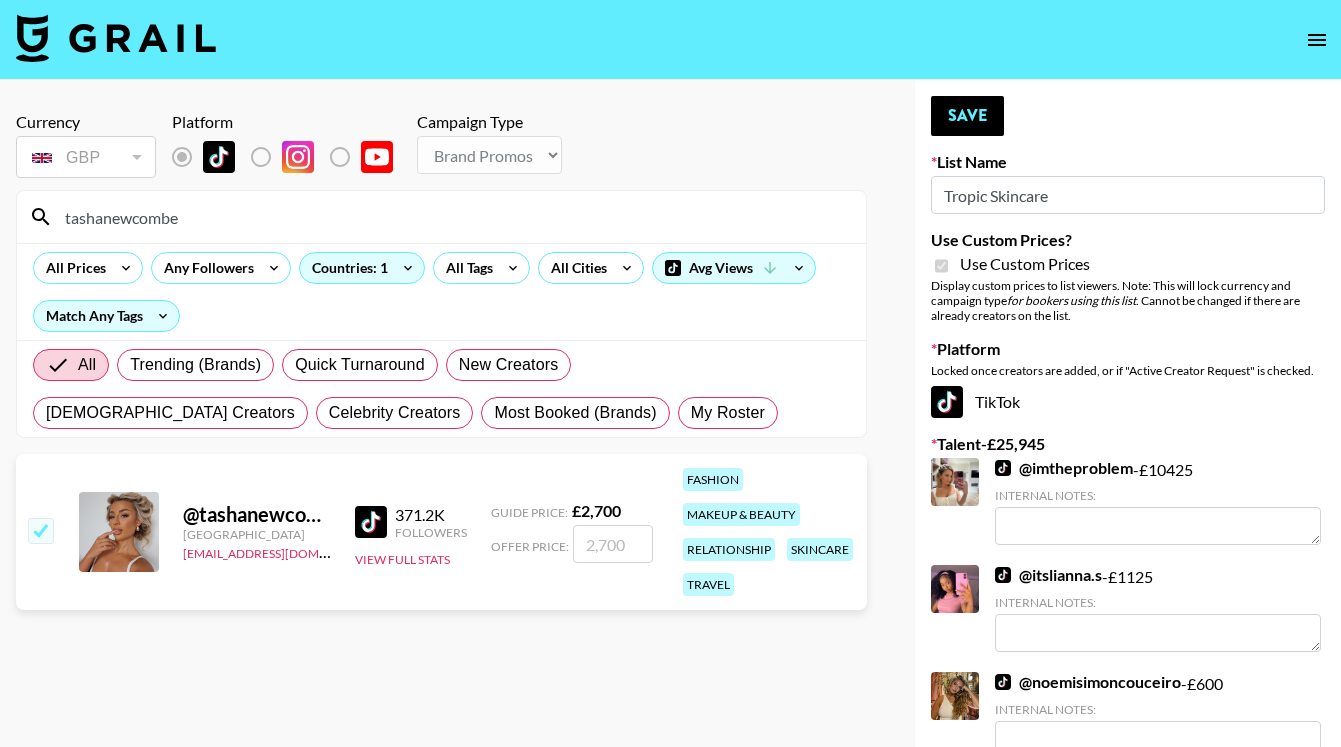 checkbox on "true" 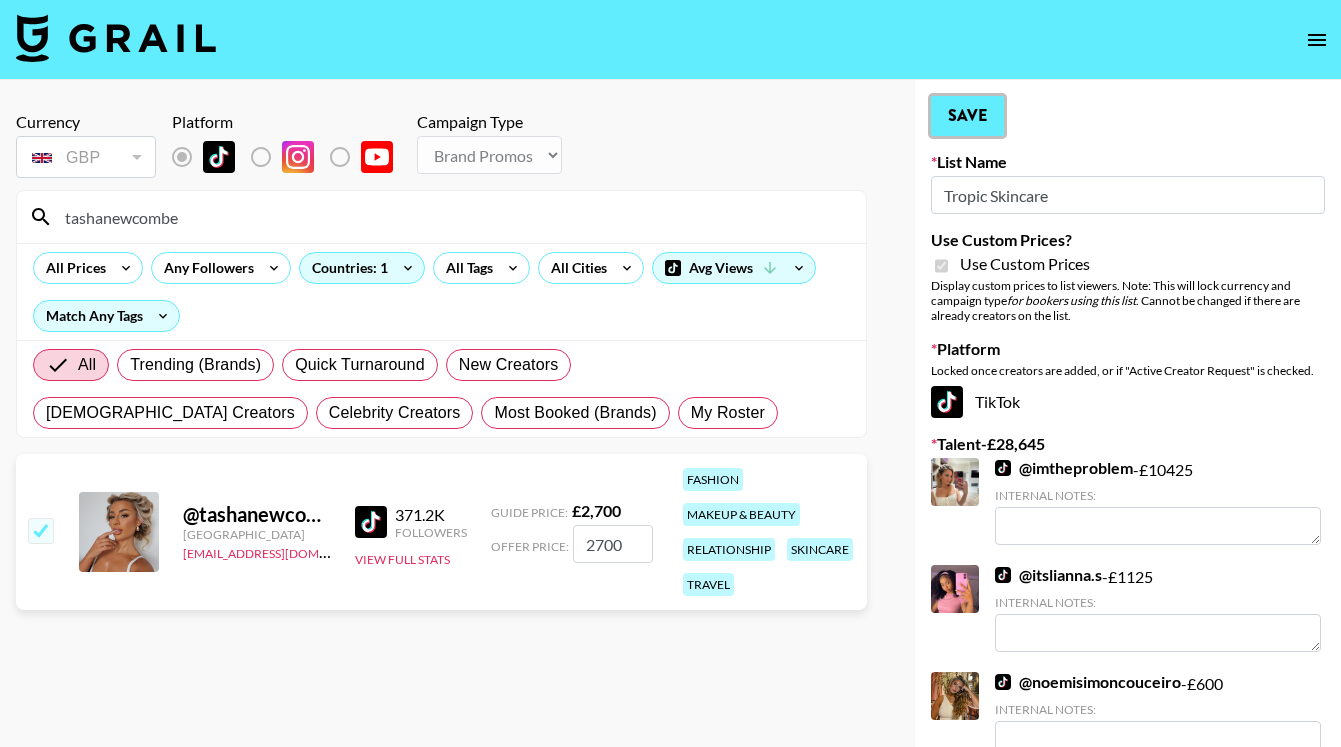 click on "Save" at bounding box center (967, 116) 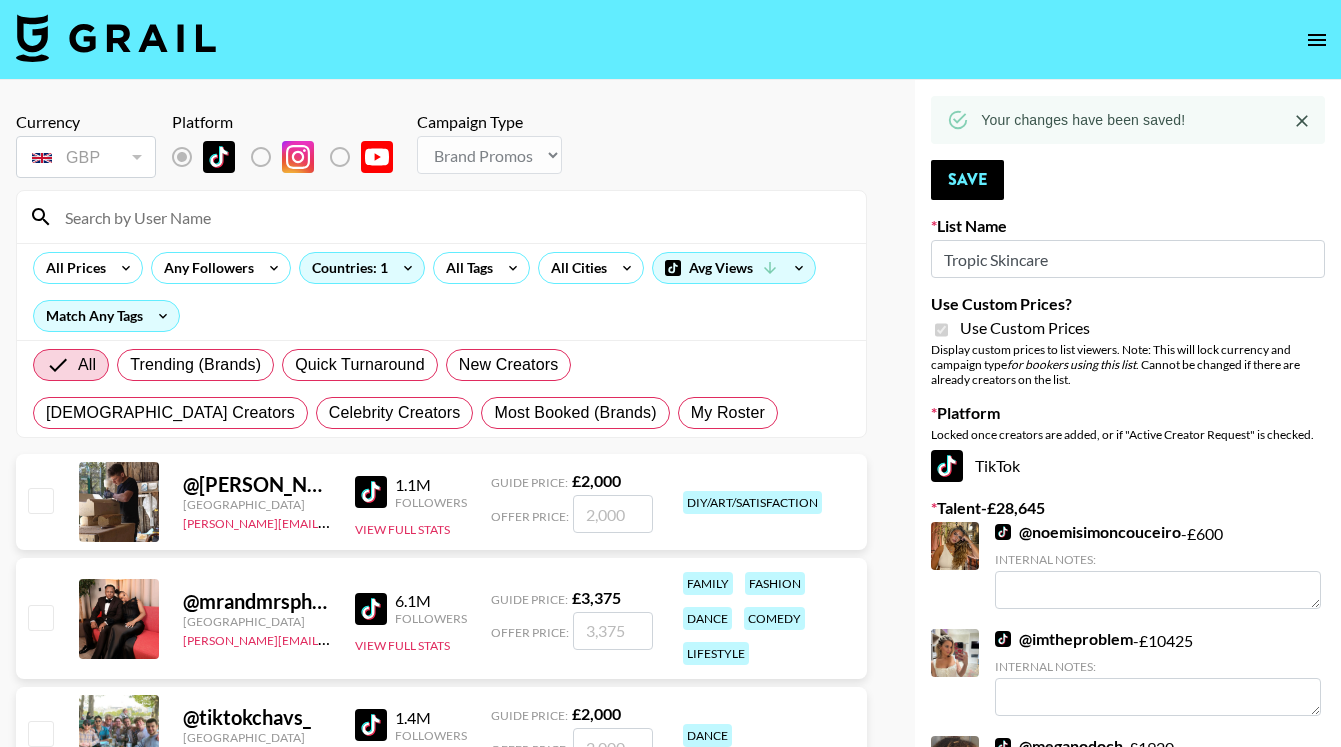 click at bounding box center (453, 217) 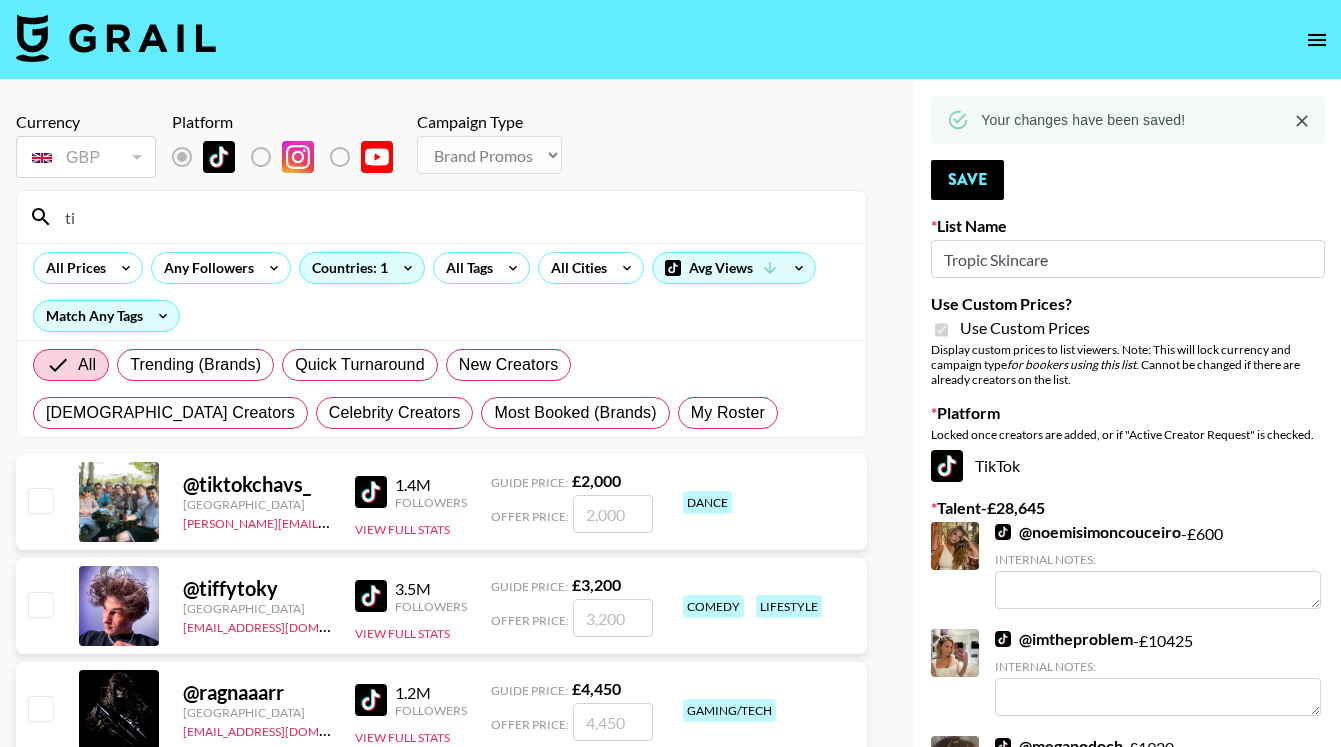 type on "t" 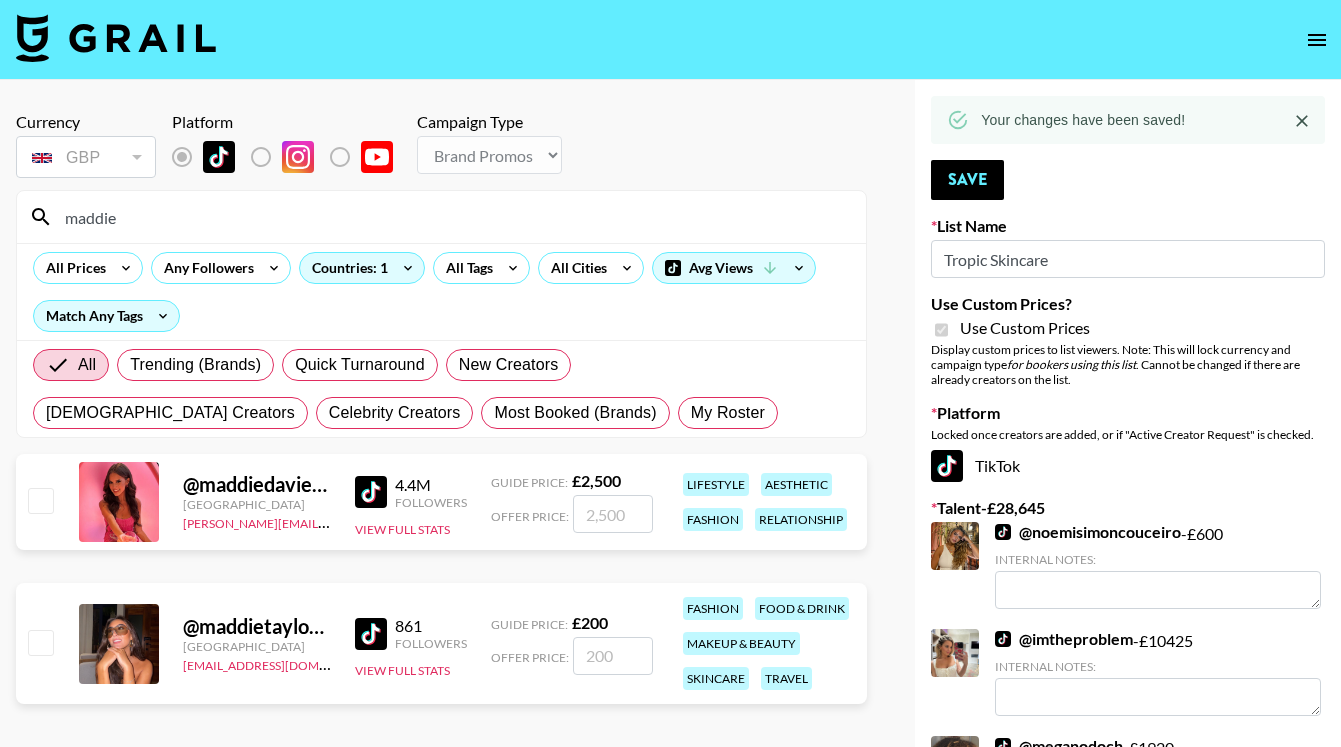 drag, startPoint x: 146, startPoint y: 214, endPoint x: -8, endPoint y: 214, distance: 154 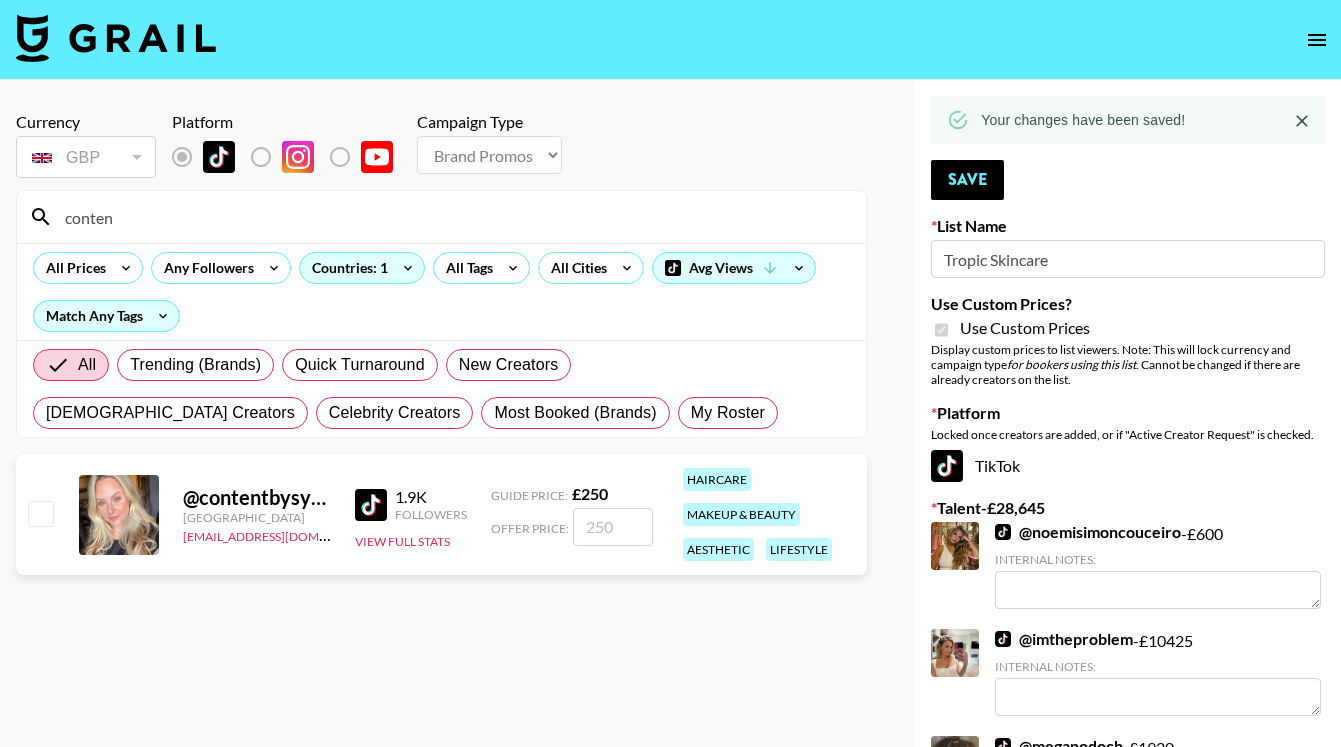 drag, startPoint x: 127, startPoint y: 219, endPoint x: 43, endPoint y: 217, distance: 84.0238 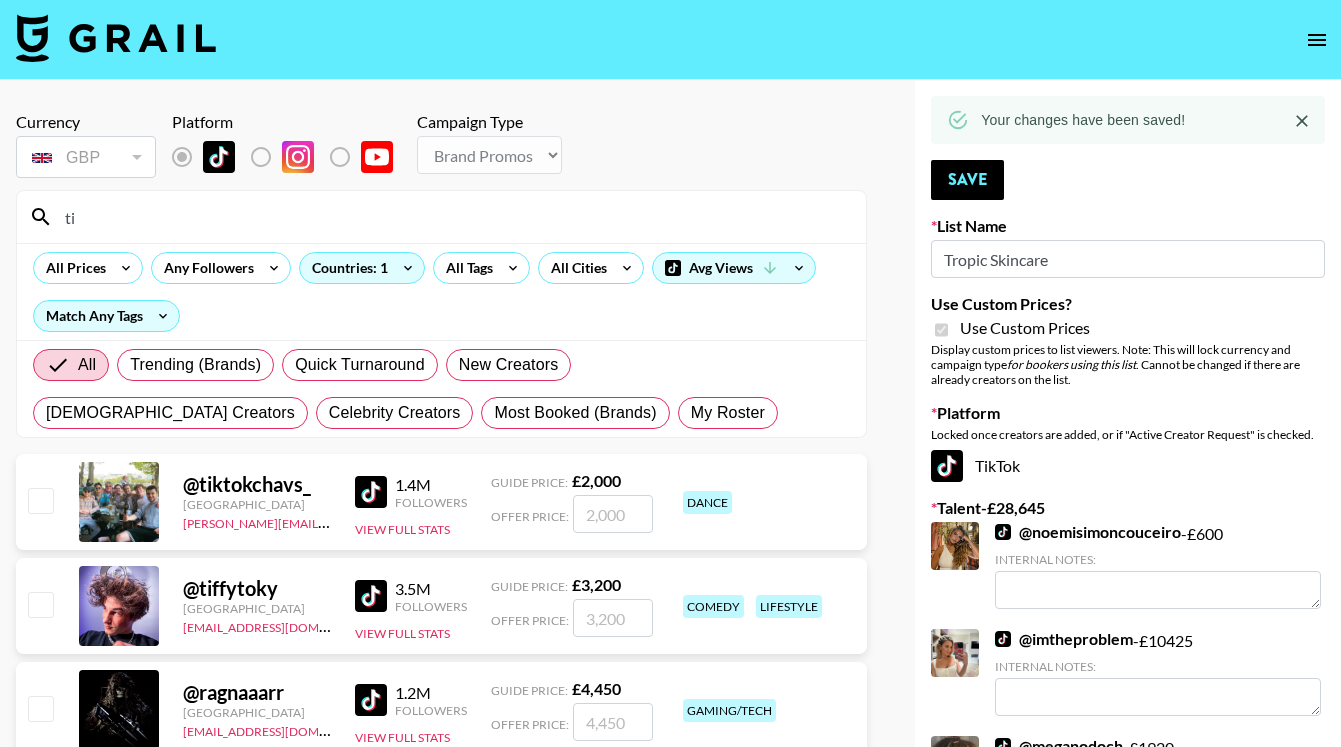 type on "t" 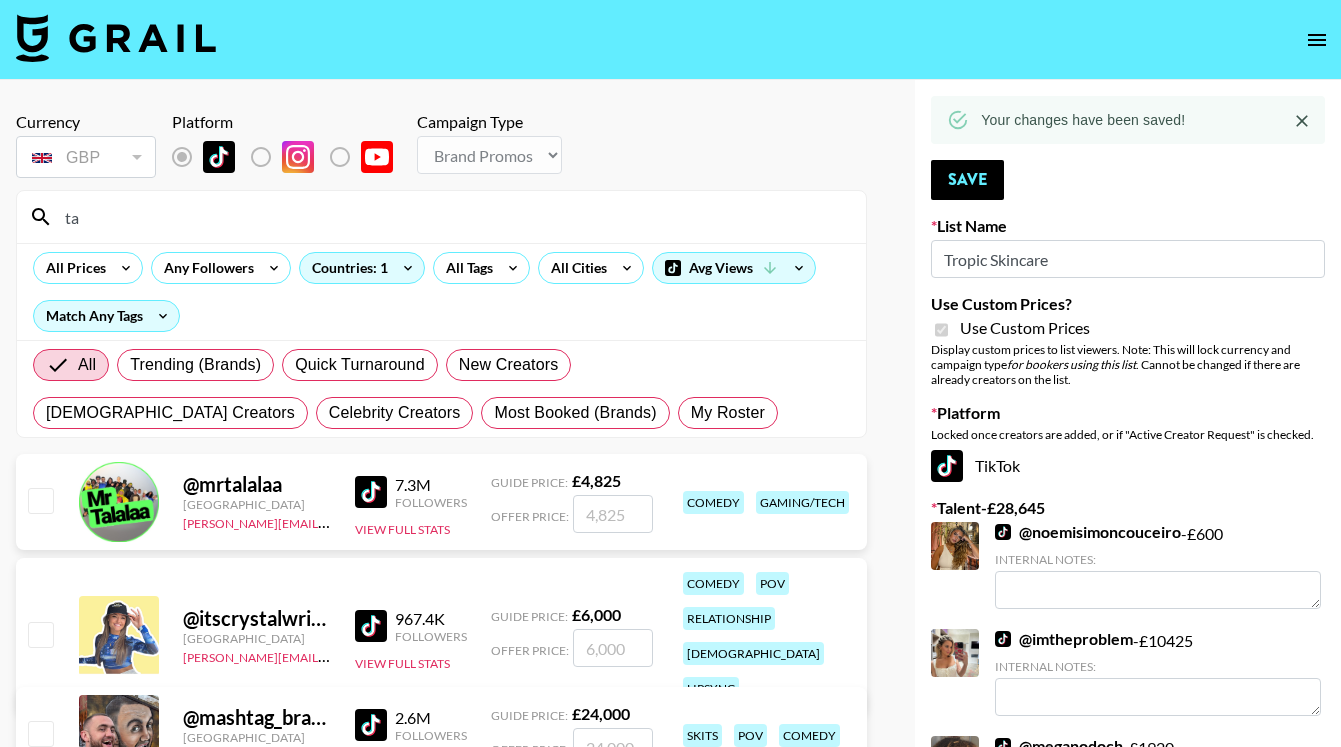type on "t" 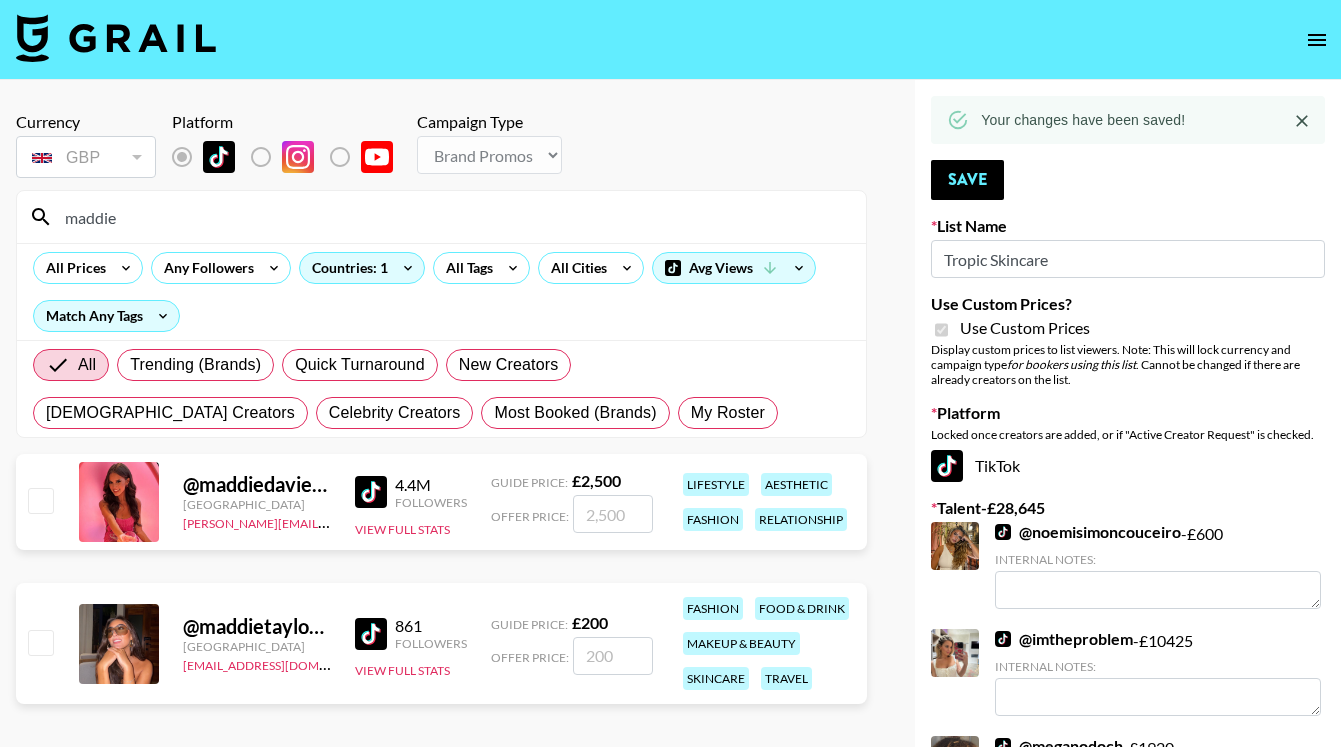 type on "maddie" 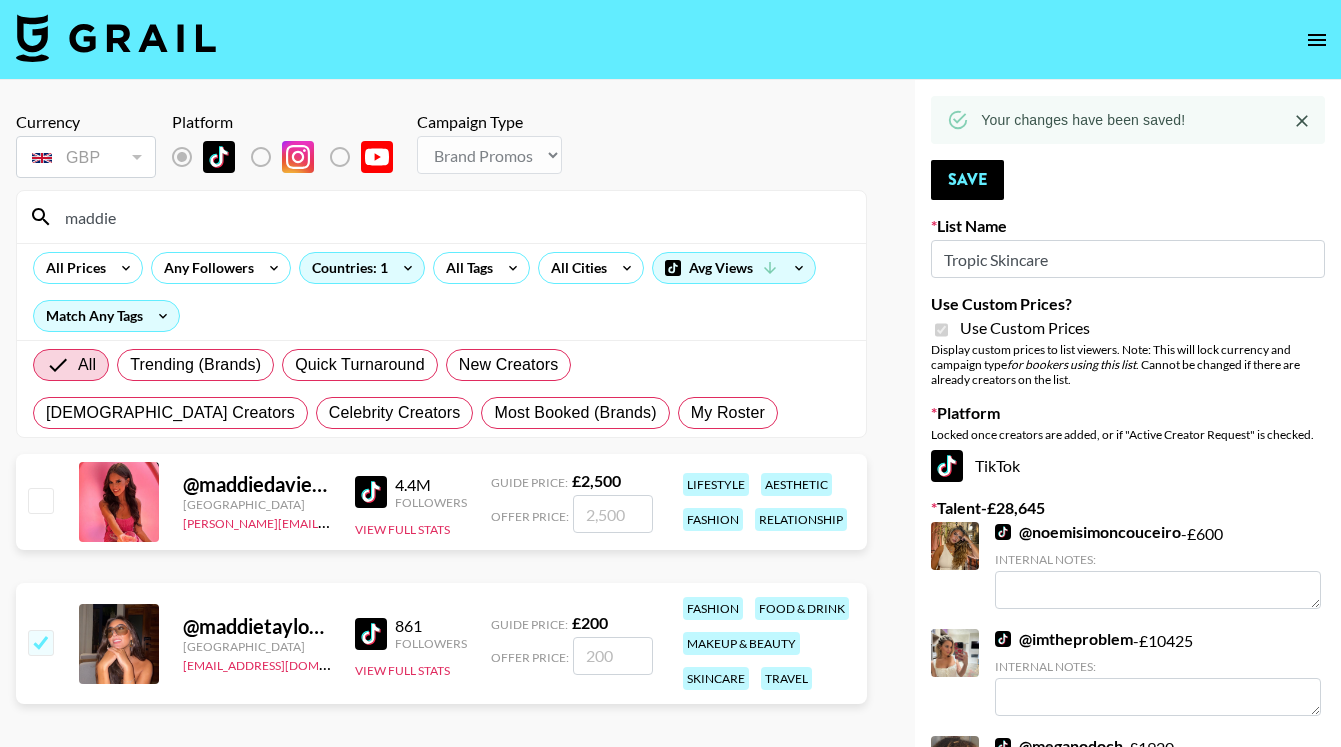 checkbox on "true" 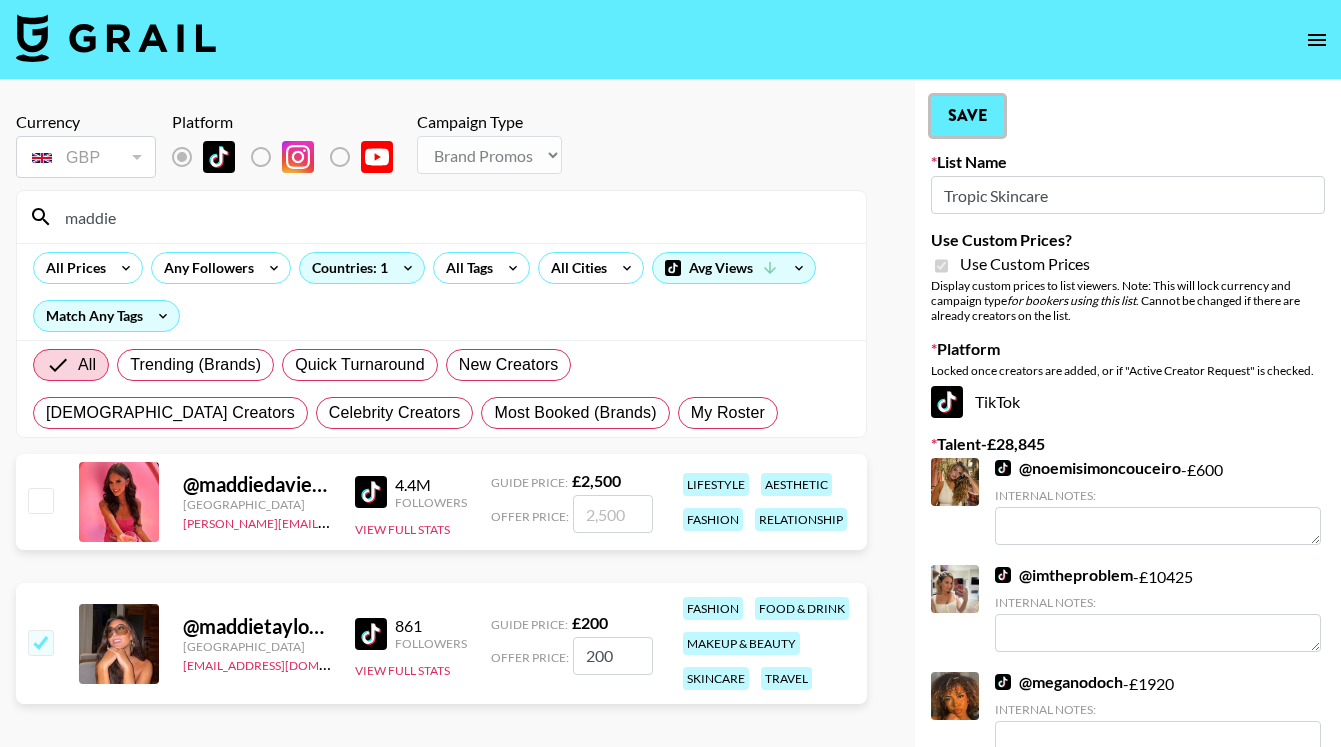 click on "Save" at bounding box center (967, 116) 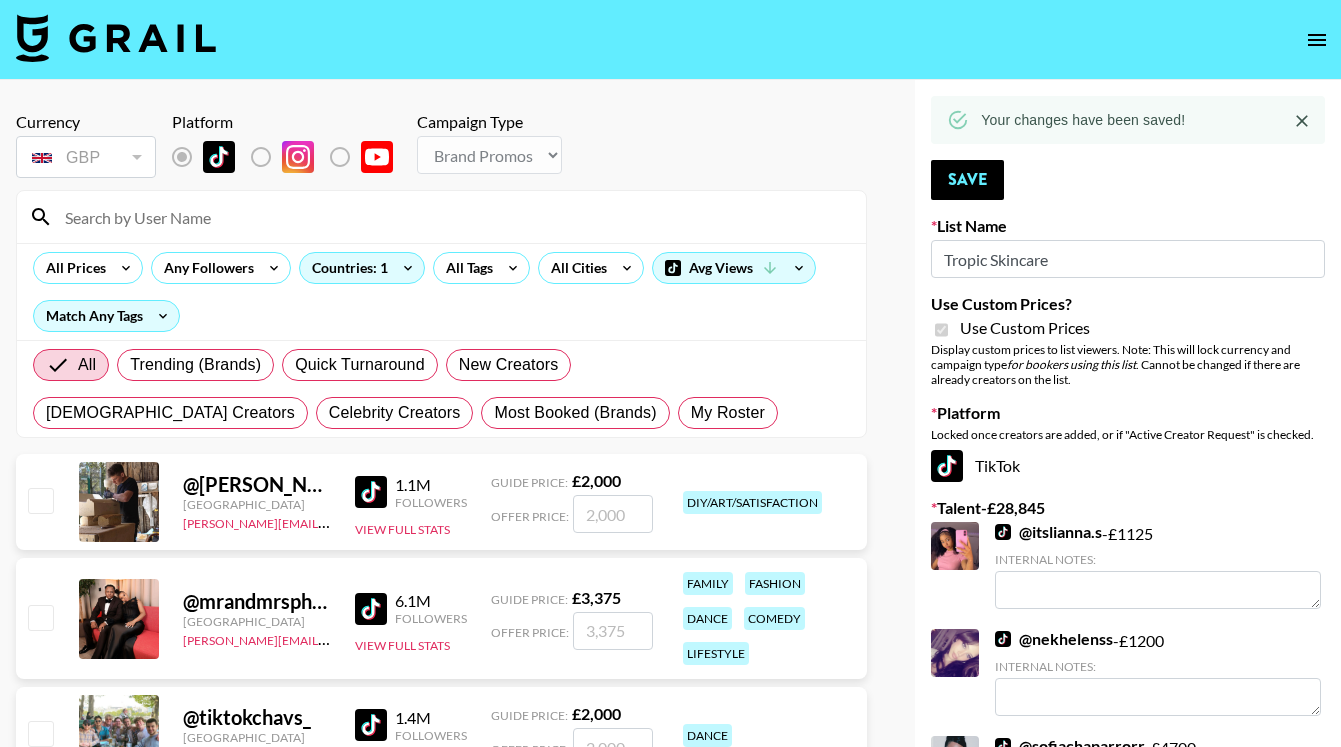 click at bounding box center (453, 217) 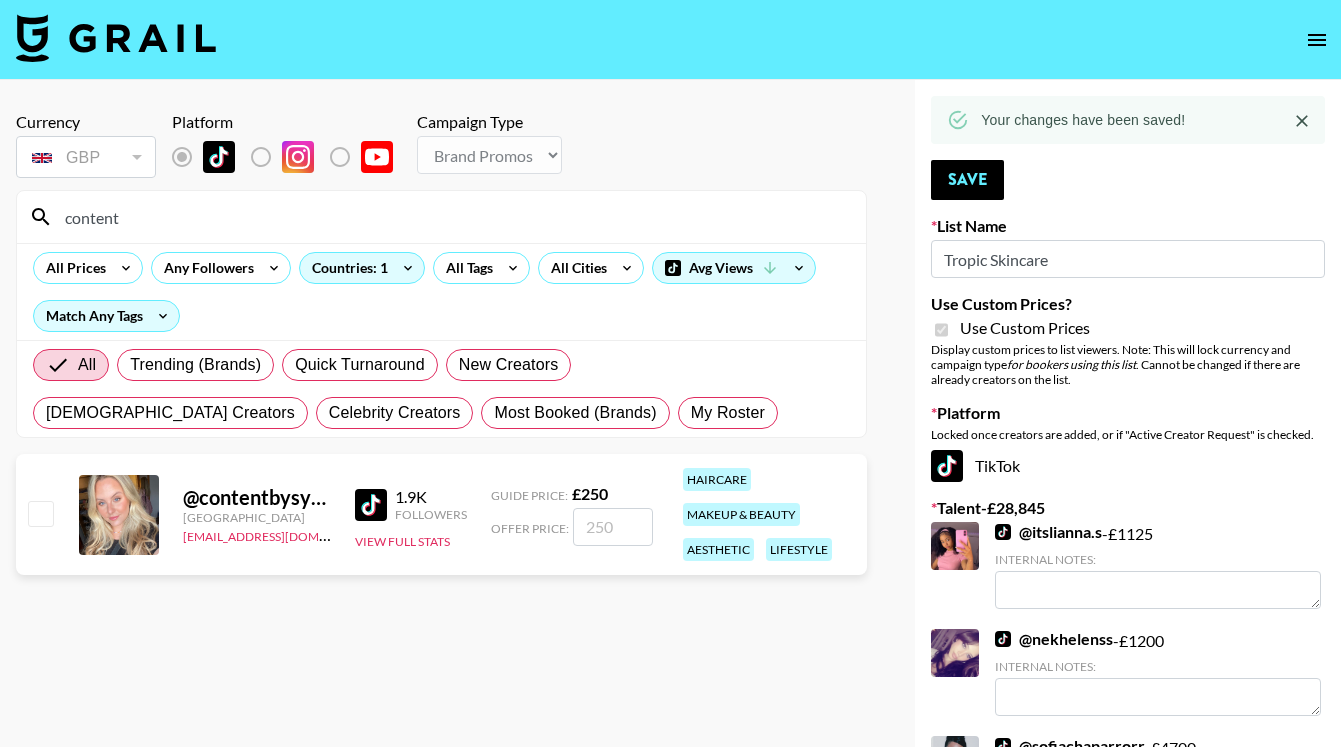 type on "content" 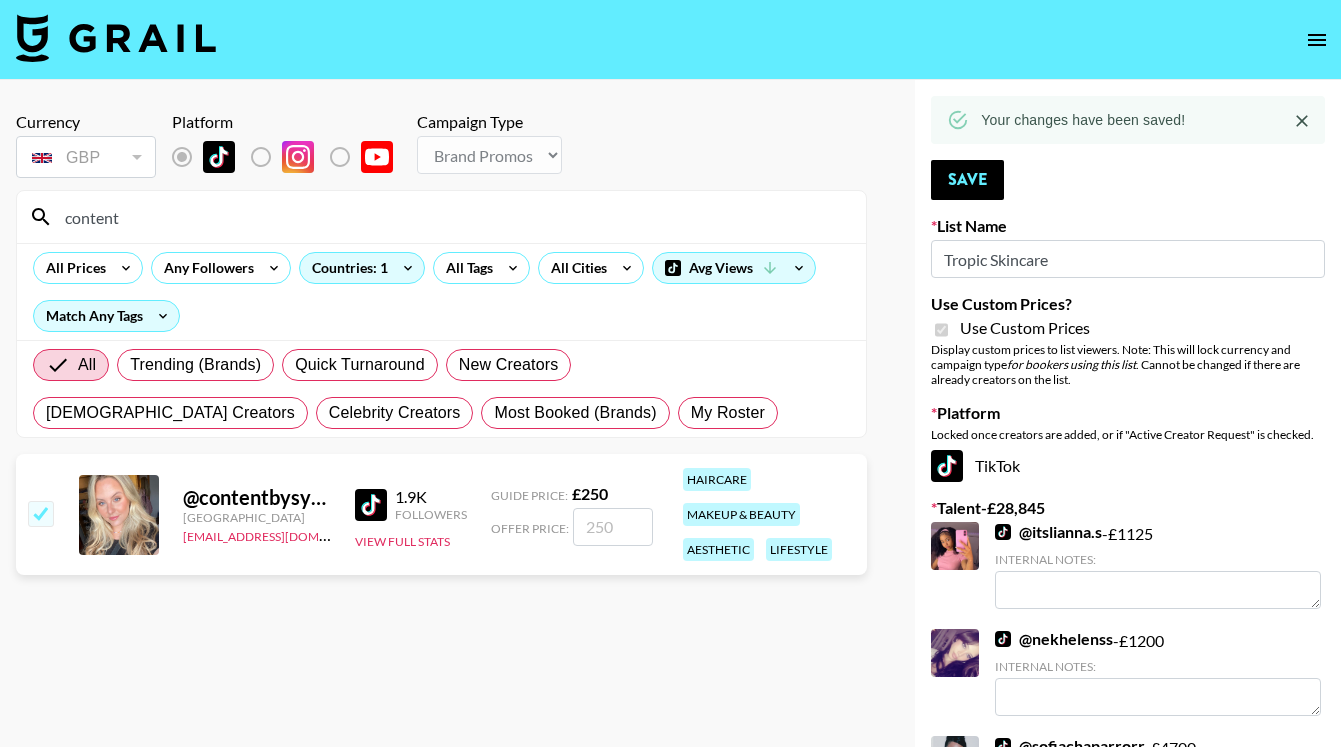 checkbox on "true" 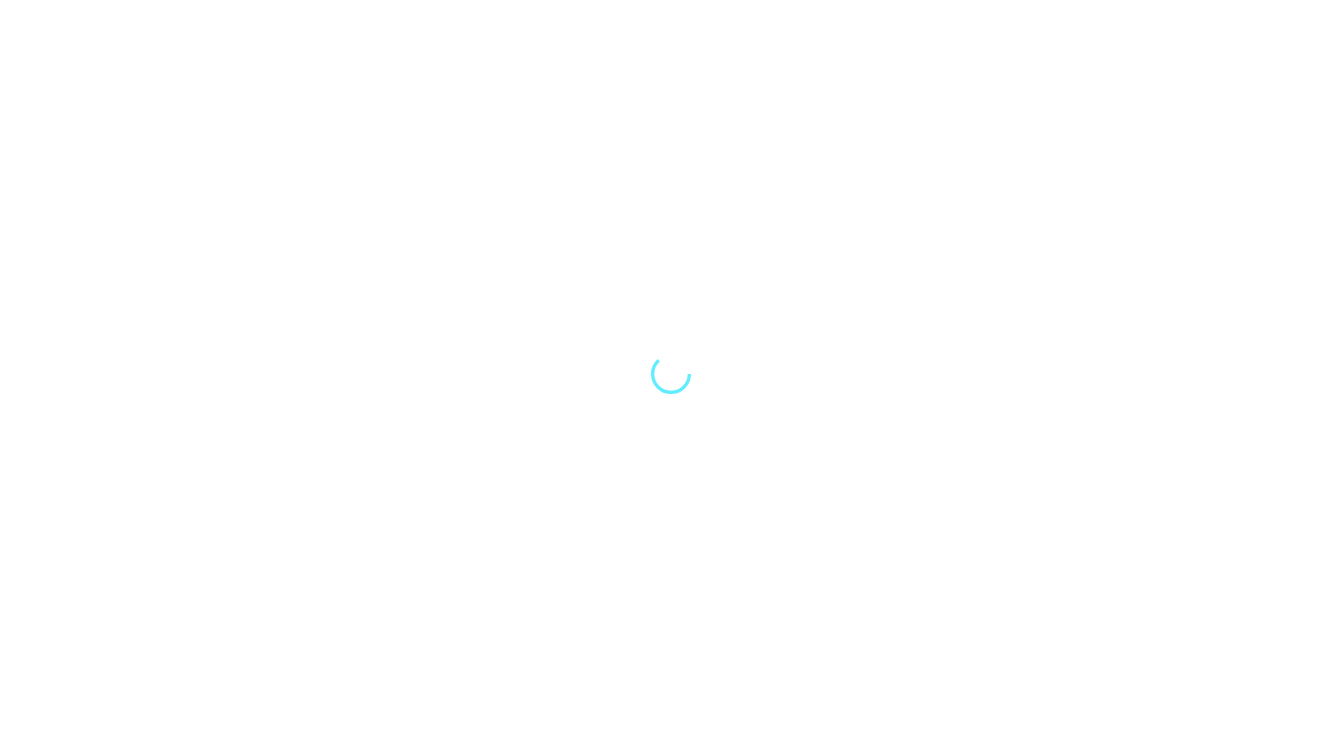 scroll, scrollTop: 0, scrollLeft: 0, axis: both 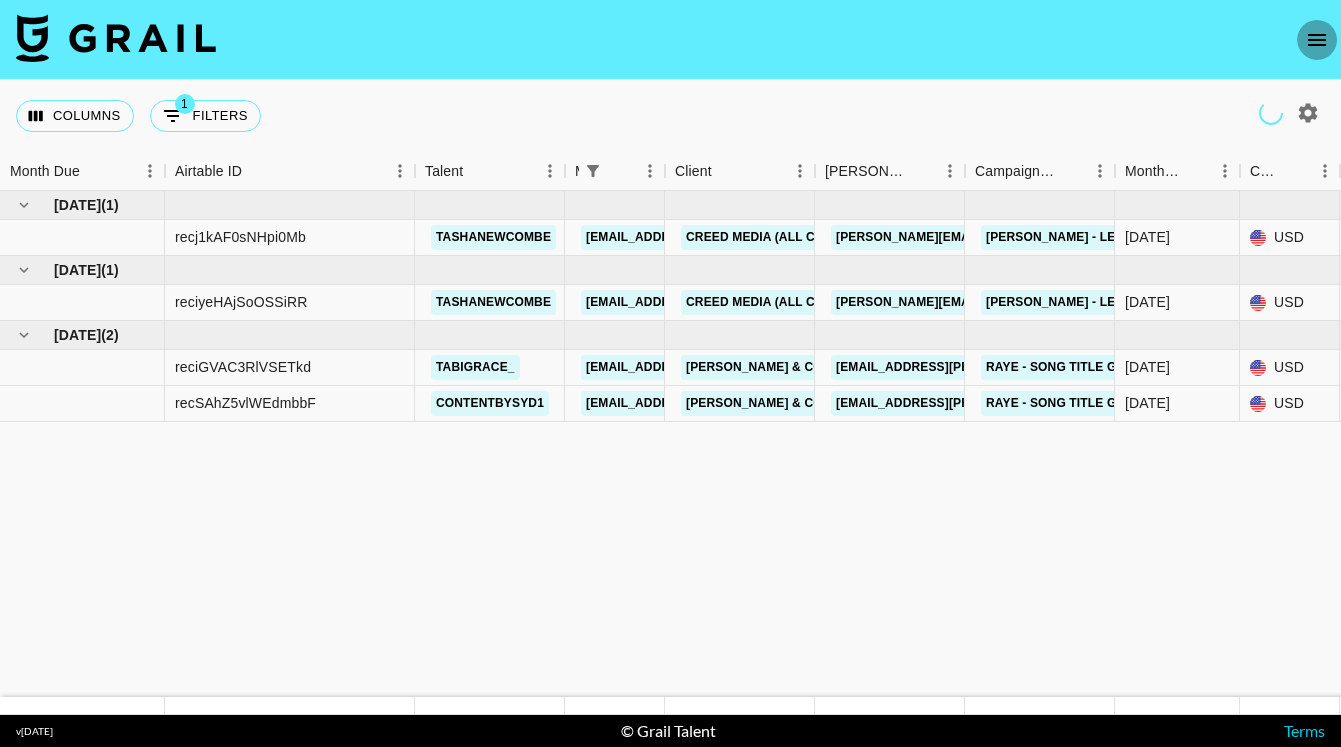 click 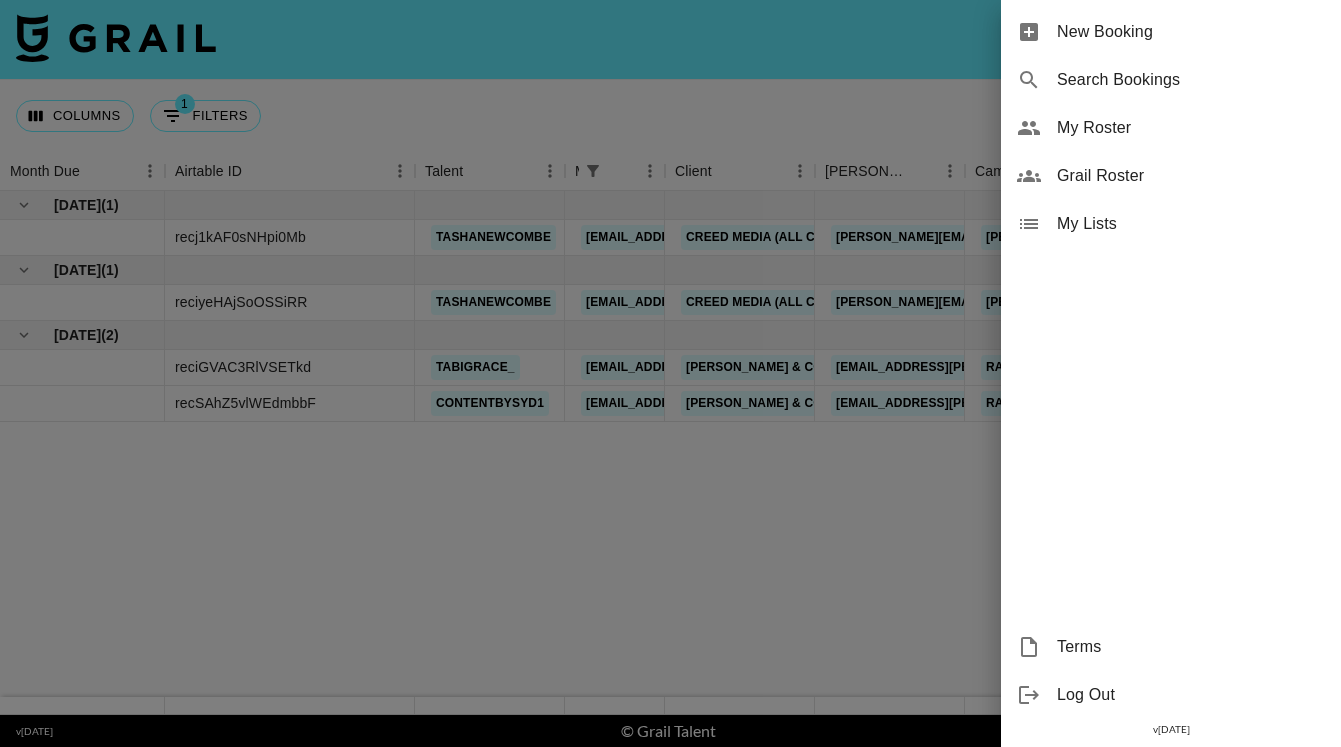click on "My Roster" at bounding box center [1191, 128] 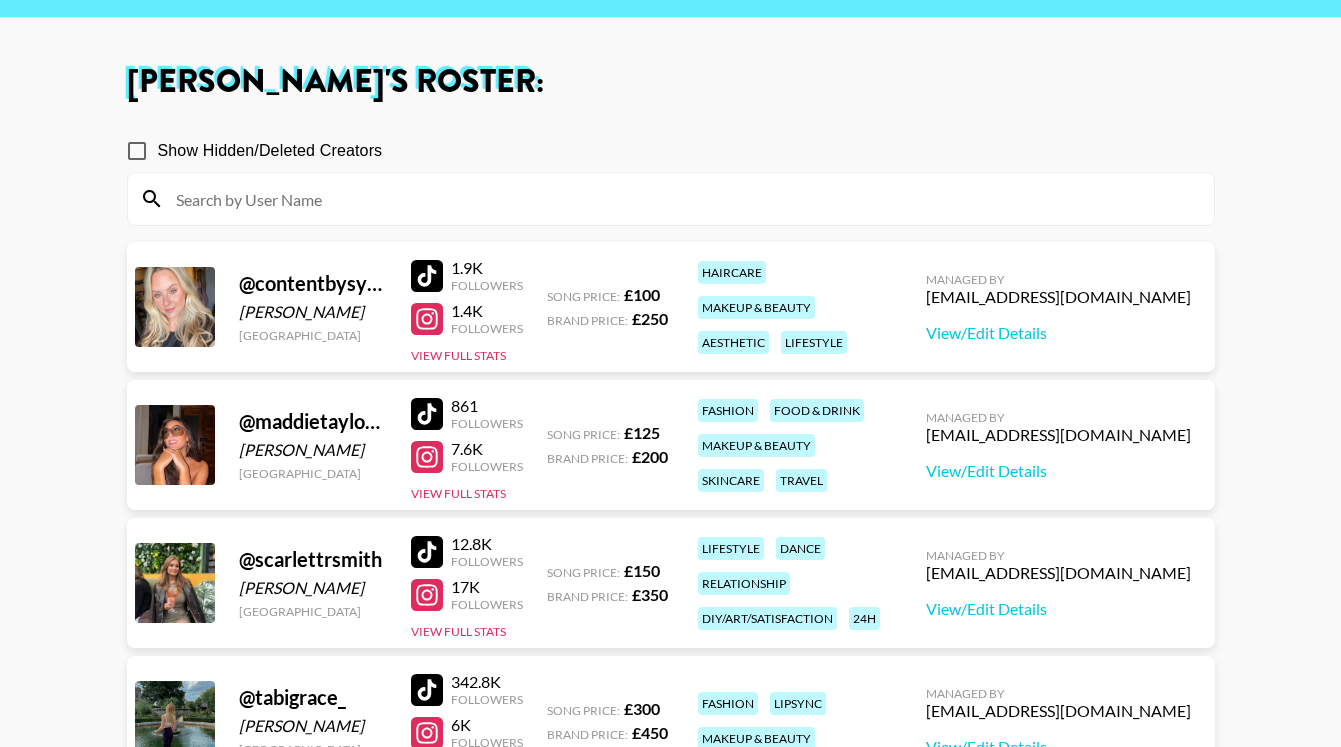 scroll, scrollTop: 105, scrollLeft: 0, axis: vertical 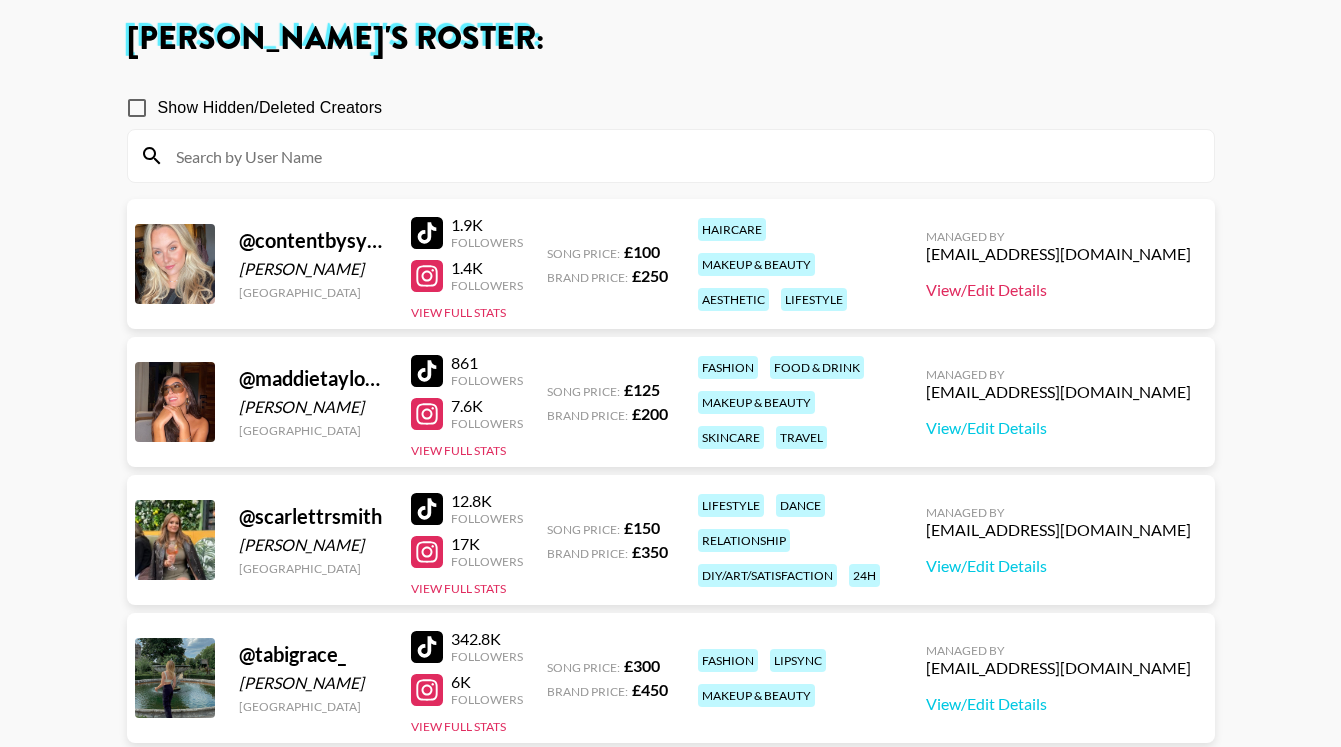 click on "View/Edit Details" at bounding box center [1058, 290] 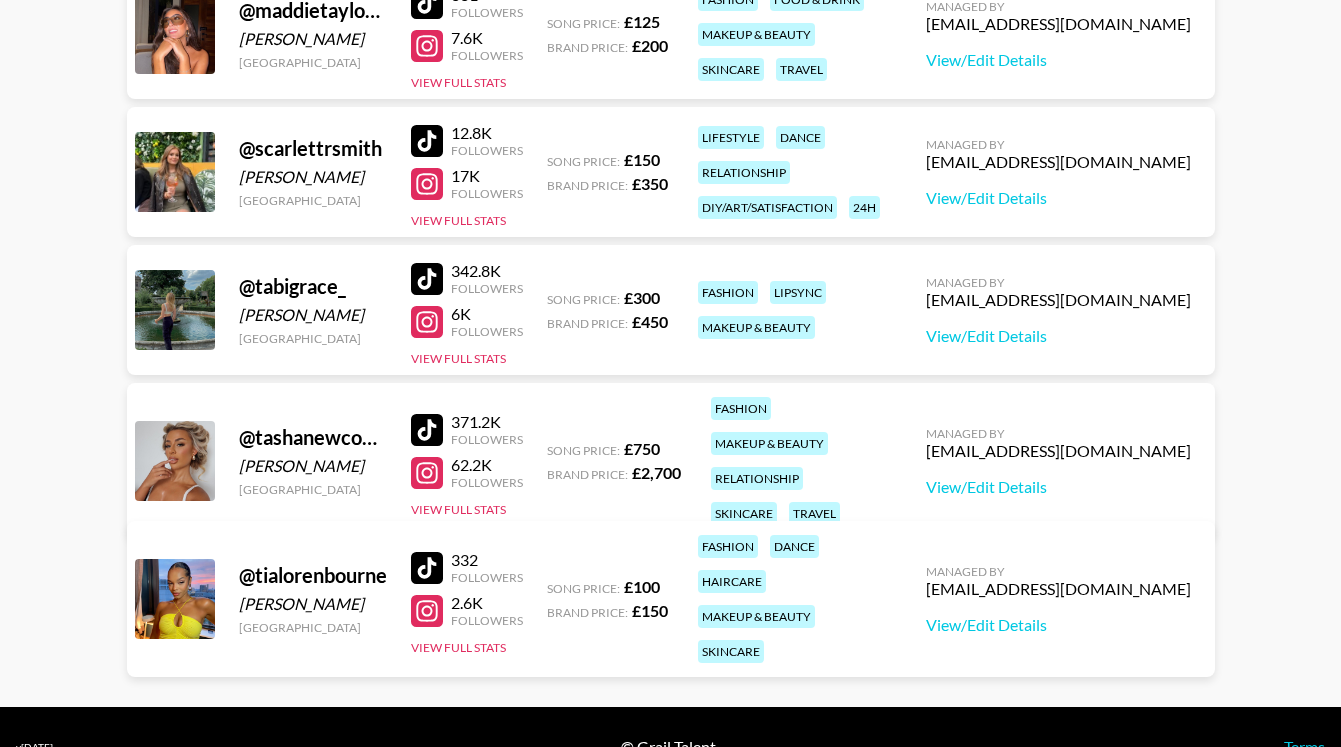 scroll, scrollTop: 513, scrollLeft: 0, axis: vertical 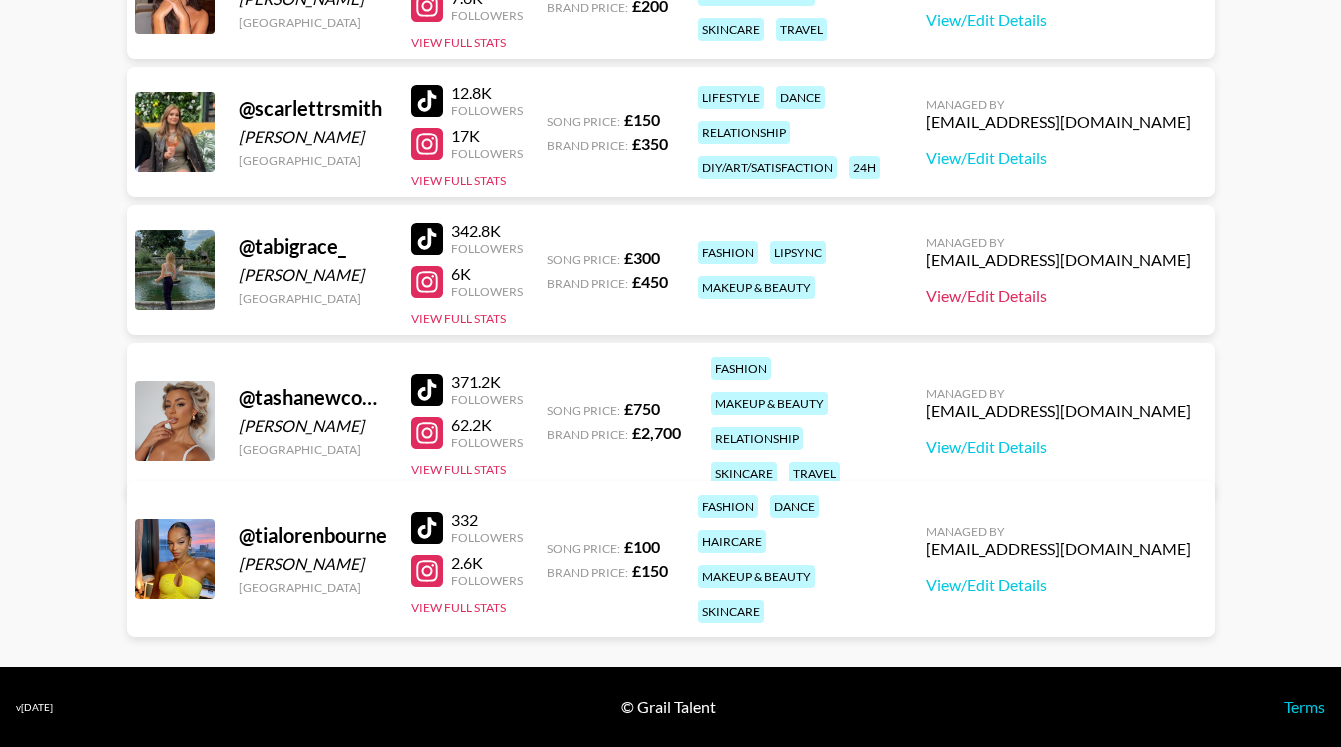 click on "View/Edit Details" at bounding box center (1058, 296) 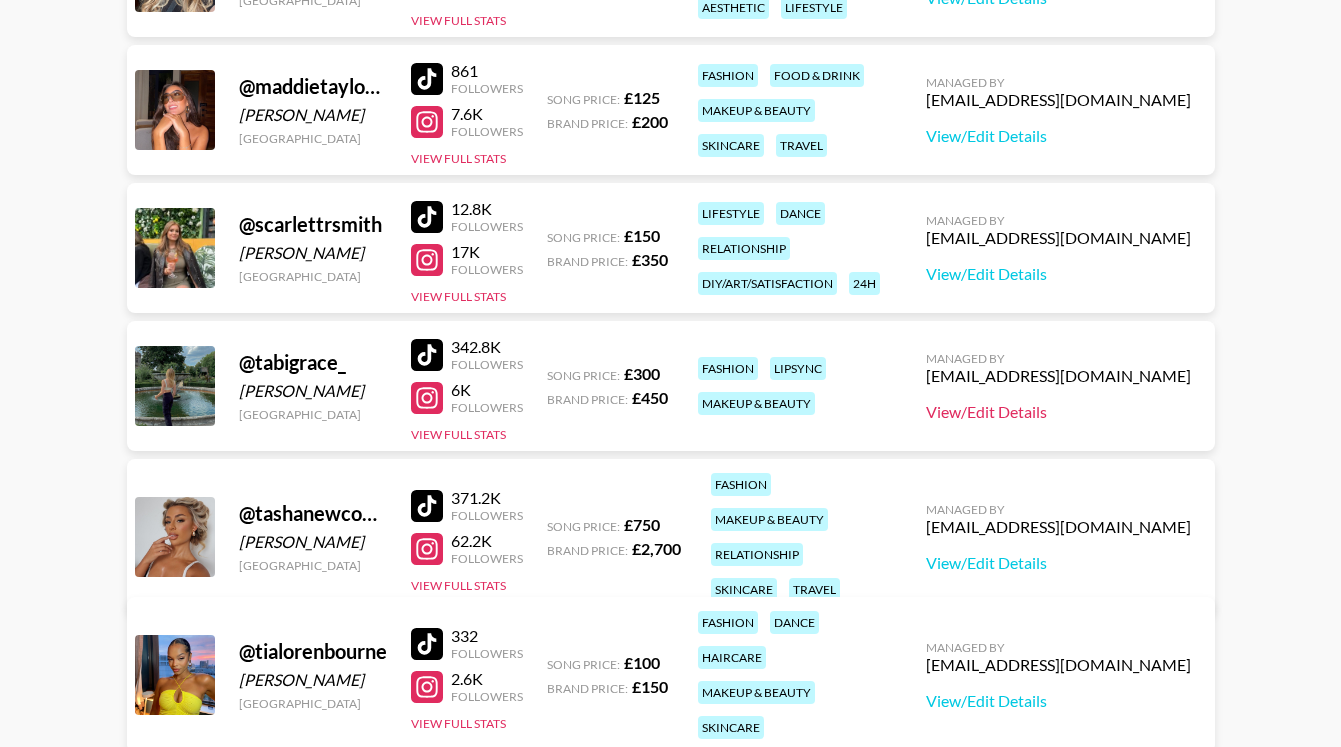 scroll, scrollTop: 0, scrollLeft: 0, axis: both 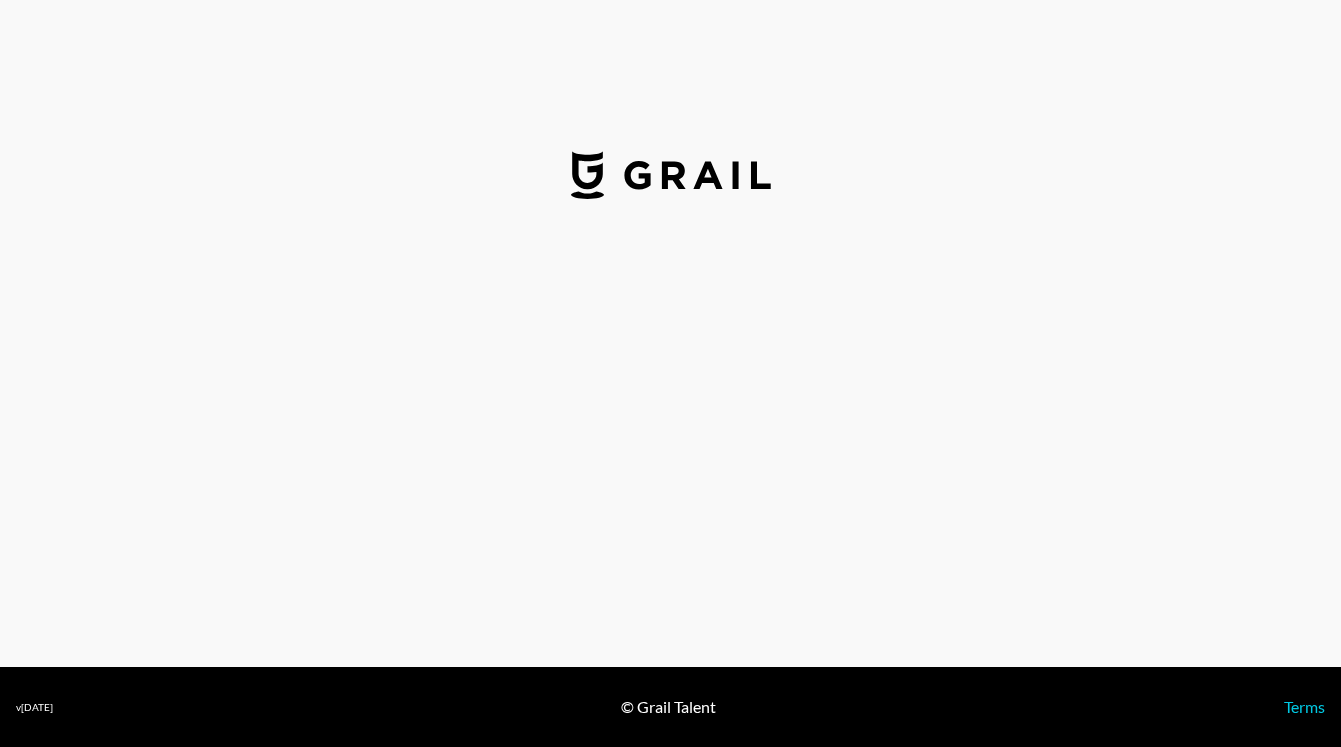 select on "GBP" 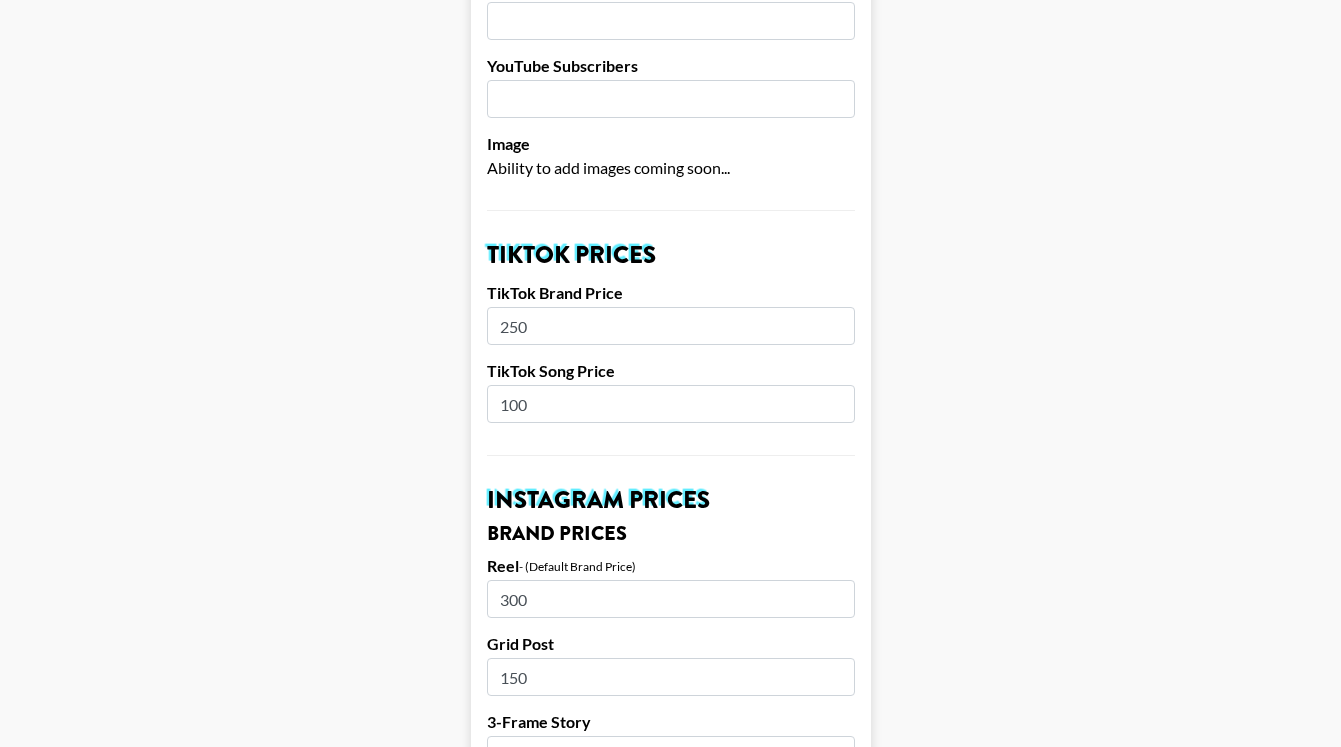 scroll, scrollTop: 495, scrollLeft: 0, axis: vertical 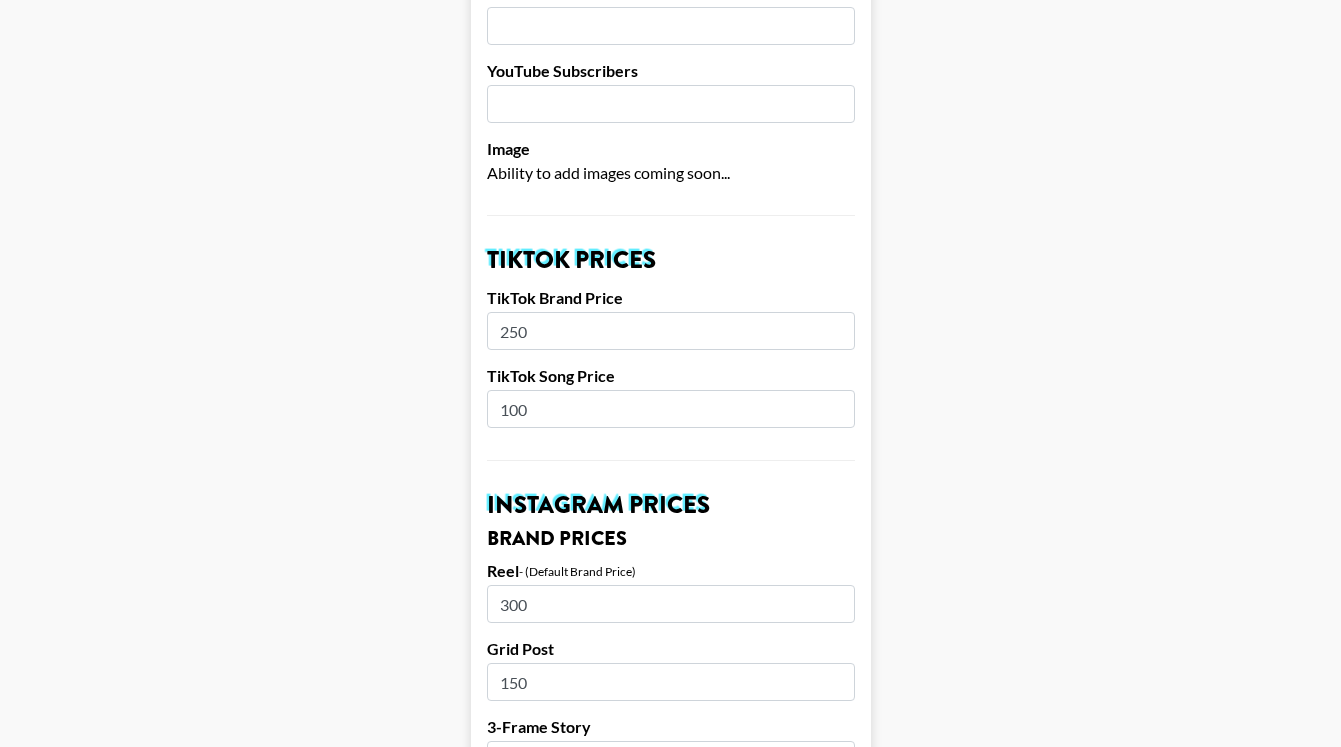 click on "250" at bounding box center (671, 331) 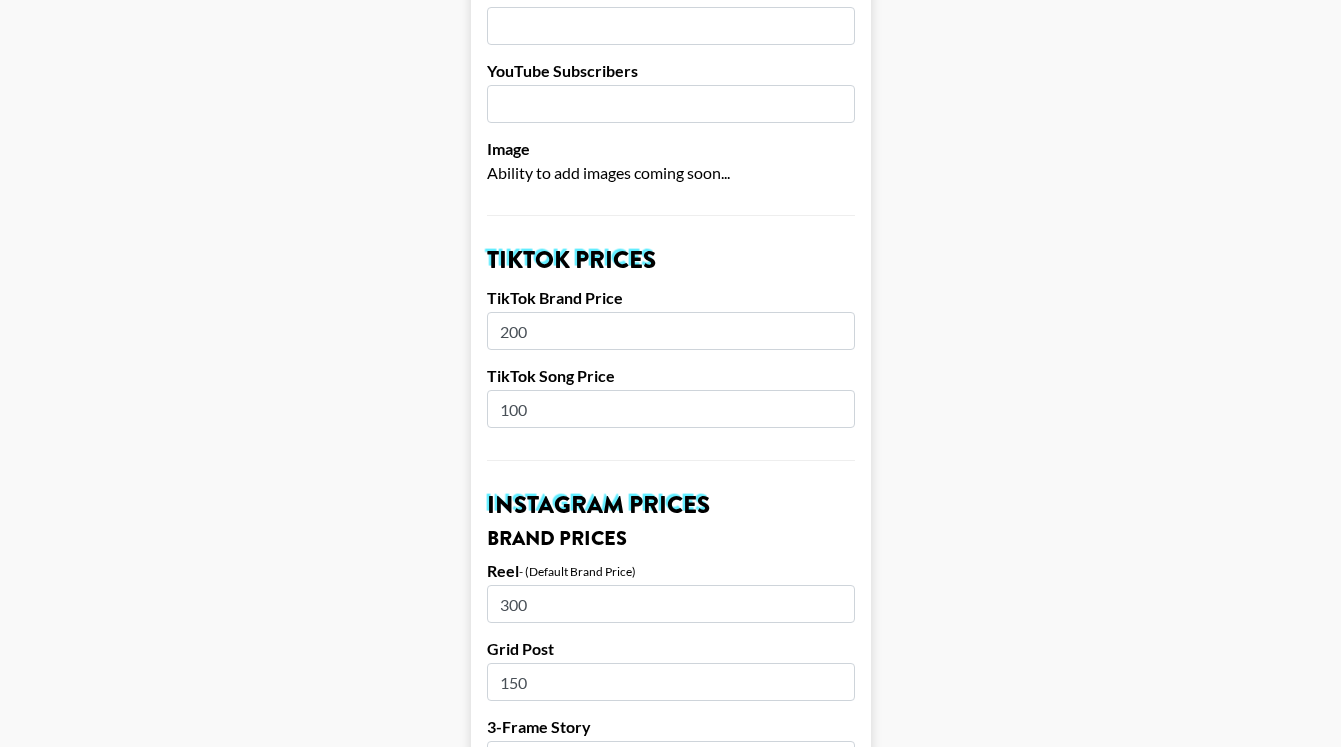 type on "200" 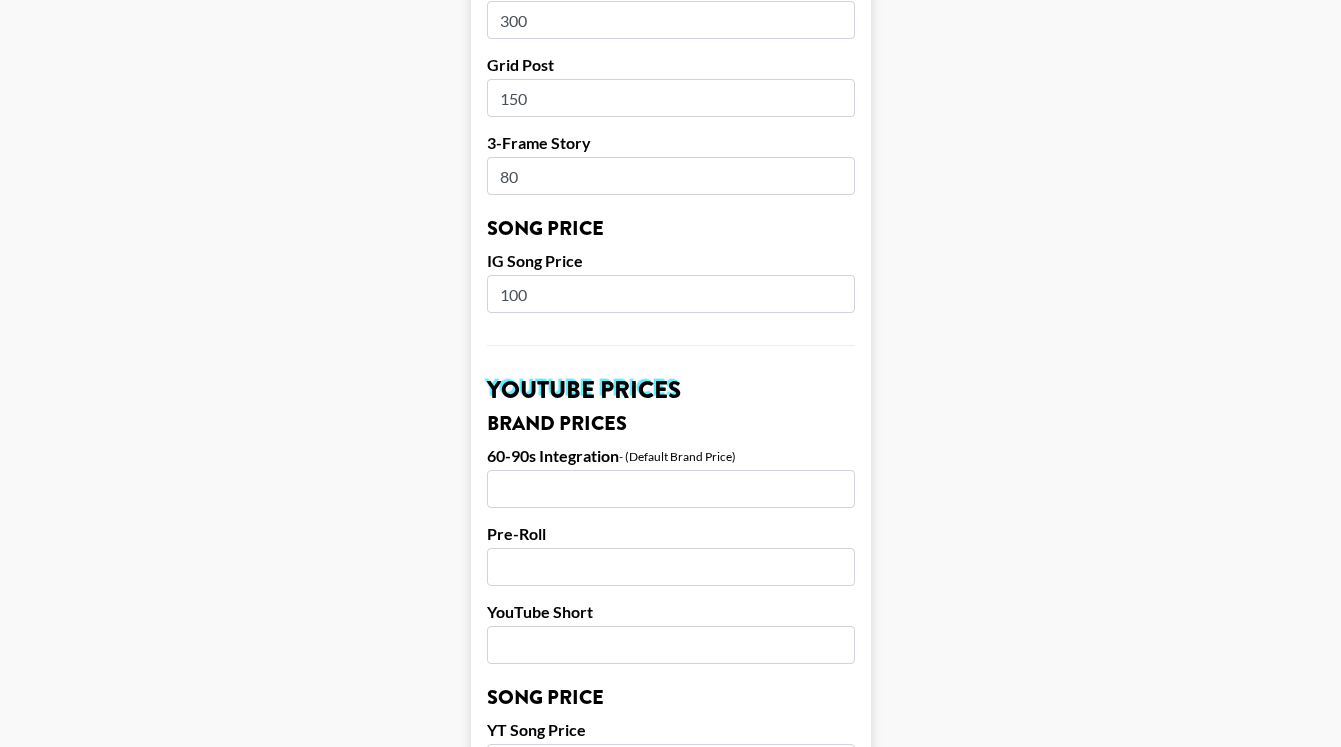 scroll, scrollTop: 1966, scrollLeft: 0, axis: vertical 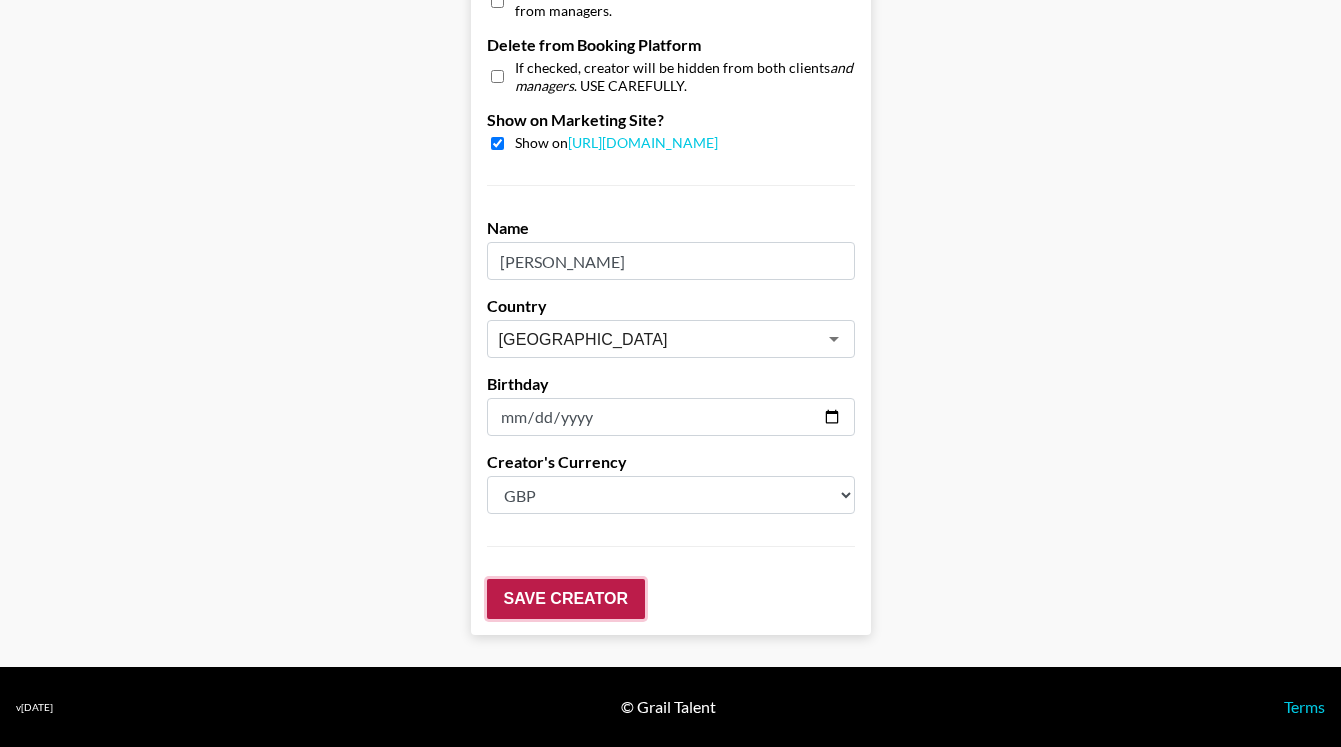 click on "Save Creator" at bounding box center [566, 599] 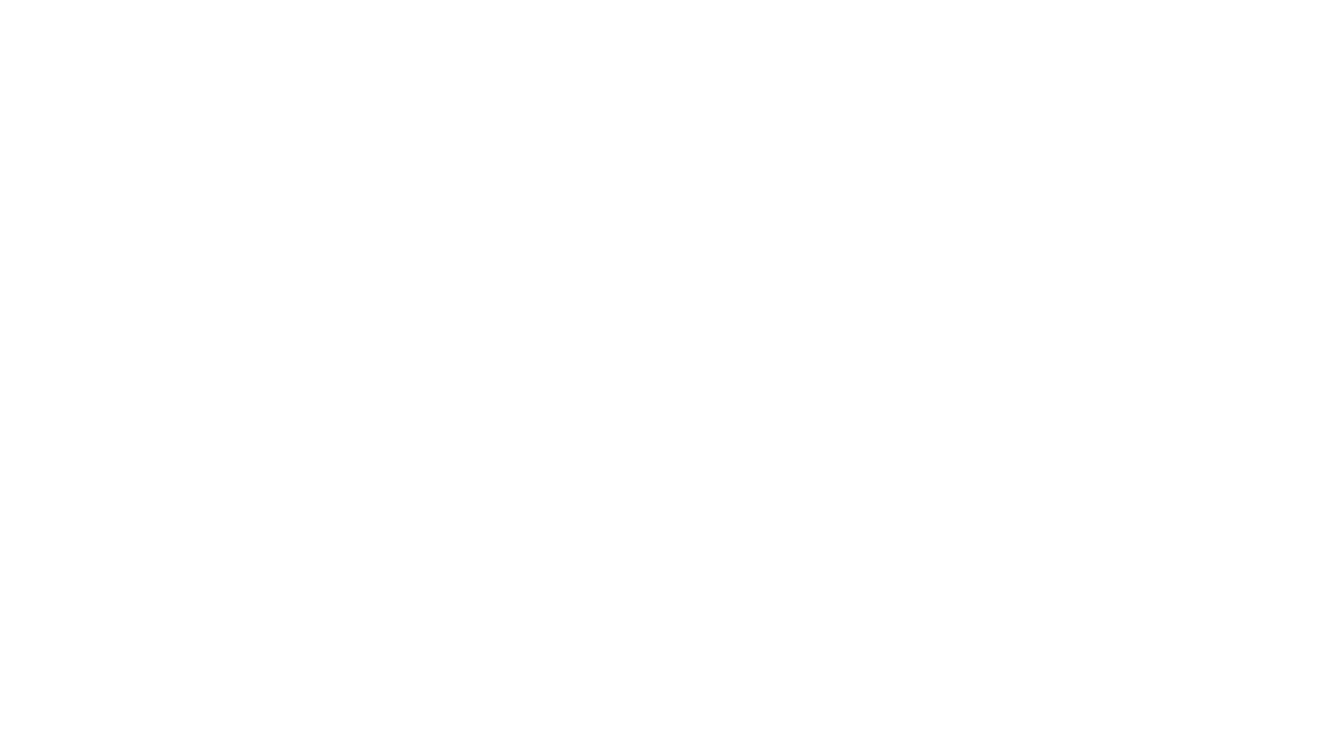 scroll, scrollTop: 0, scrollLeft: 0, axis: both 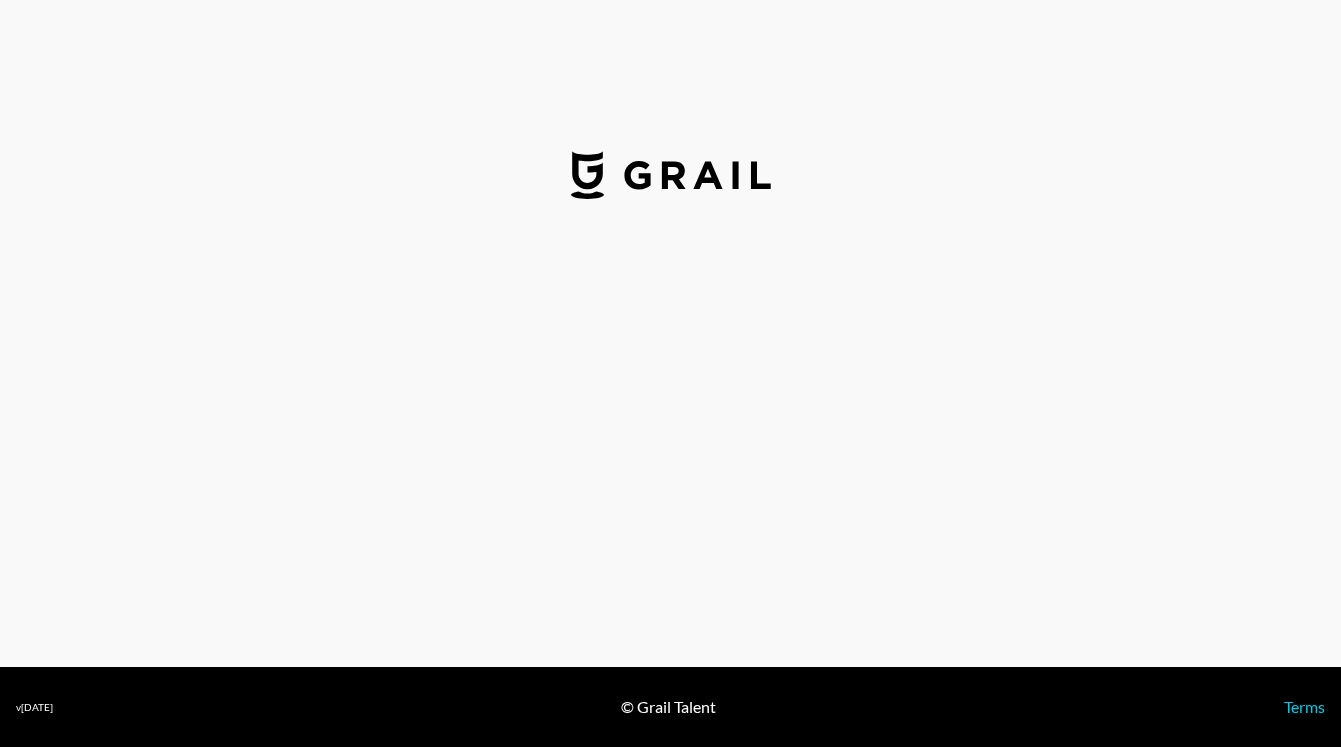select on "GBP" 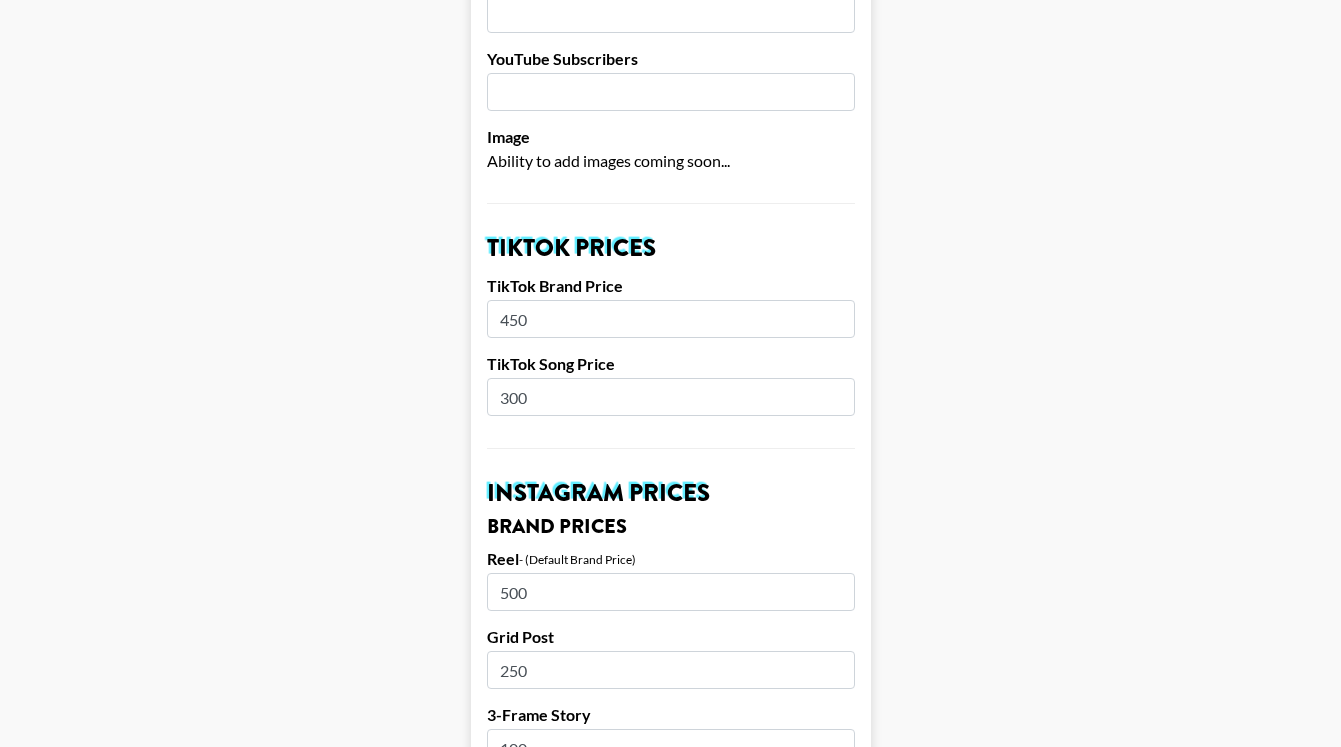 scroll, scrollTop: 509, scrollLeft: 0, axis: vertical 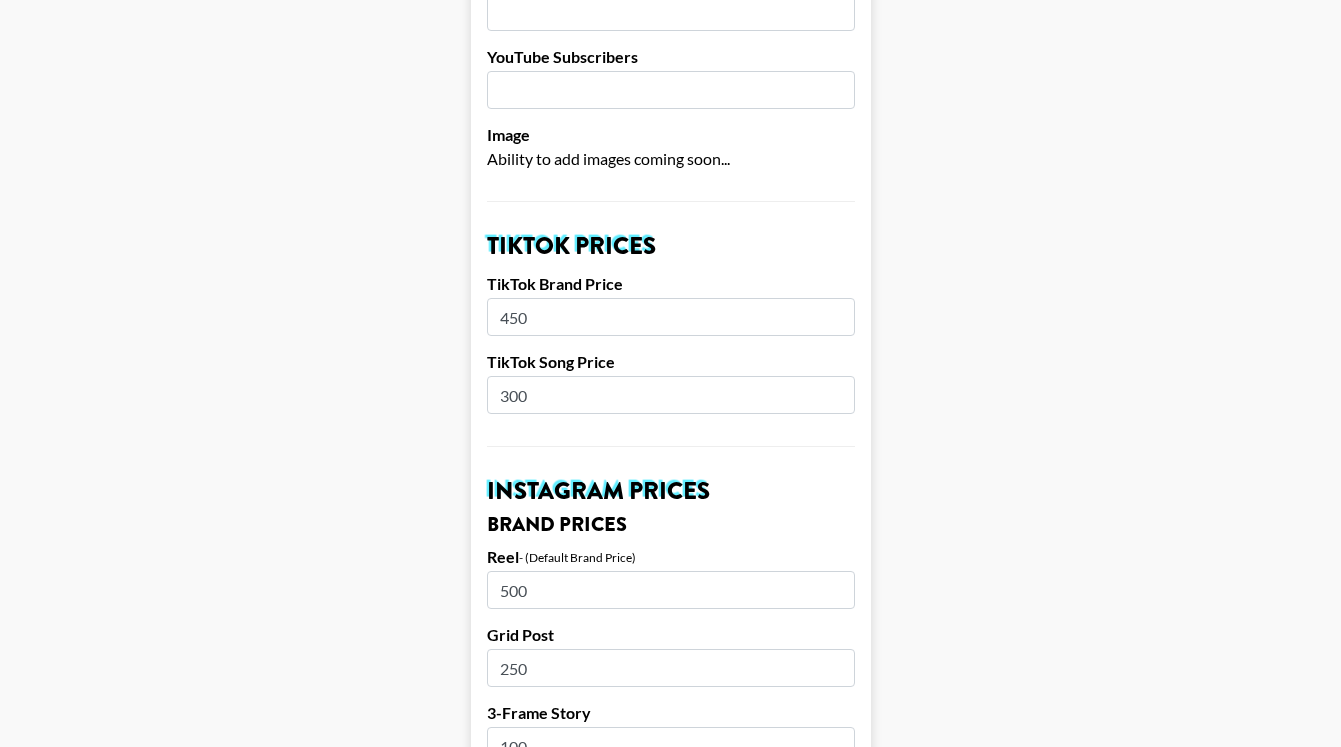 click on "450" at bounding box center [671, 317] 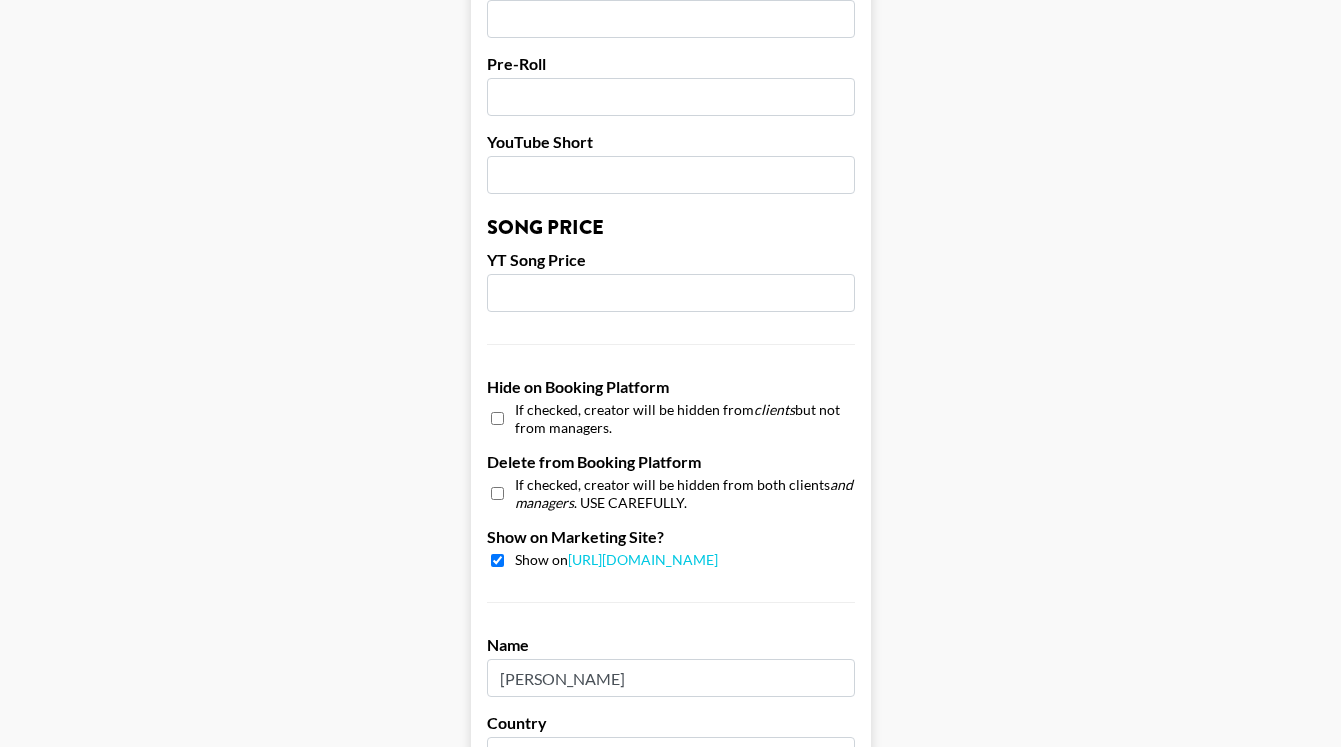 scroll, scrollTop: 1966, scrollLeft: 0, axis: vertical 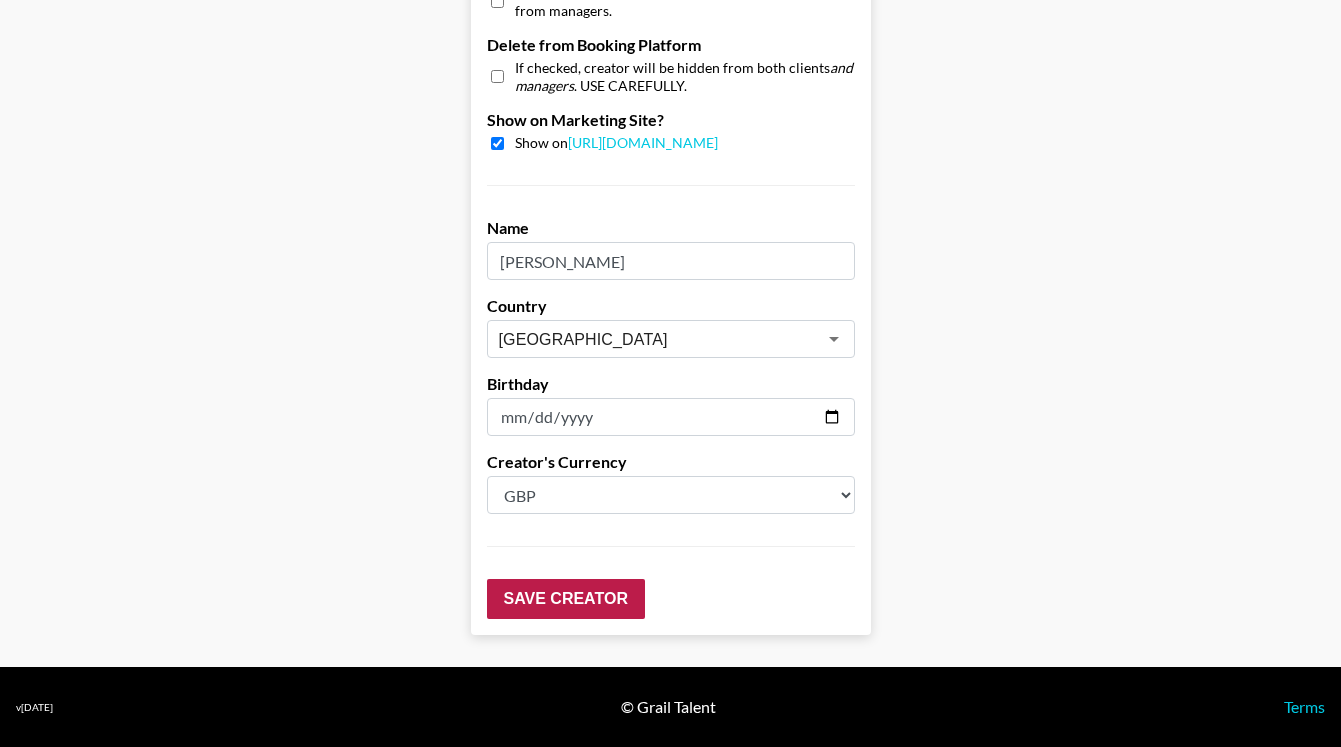 type on "400" 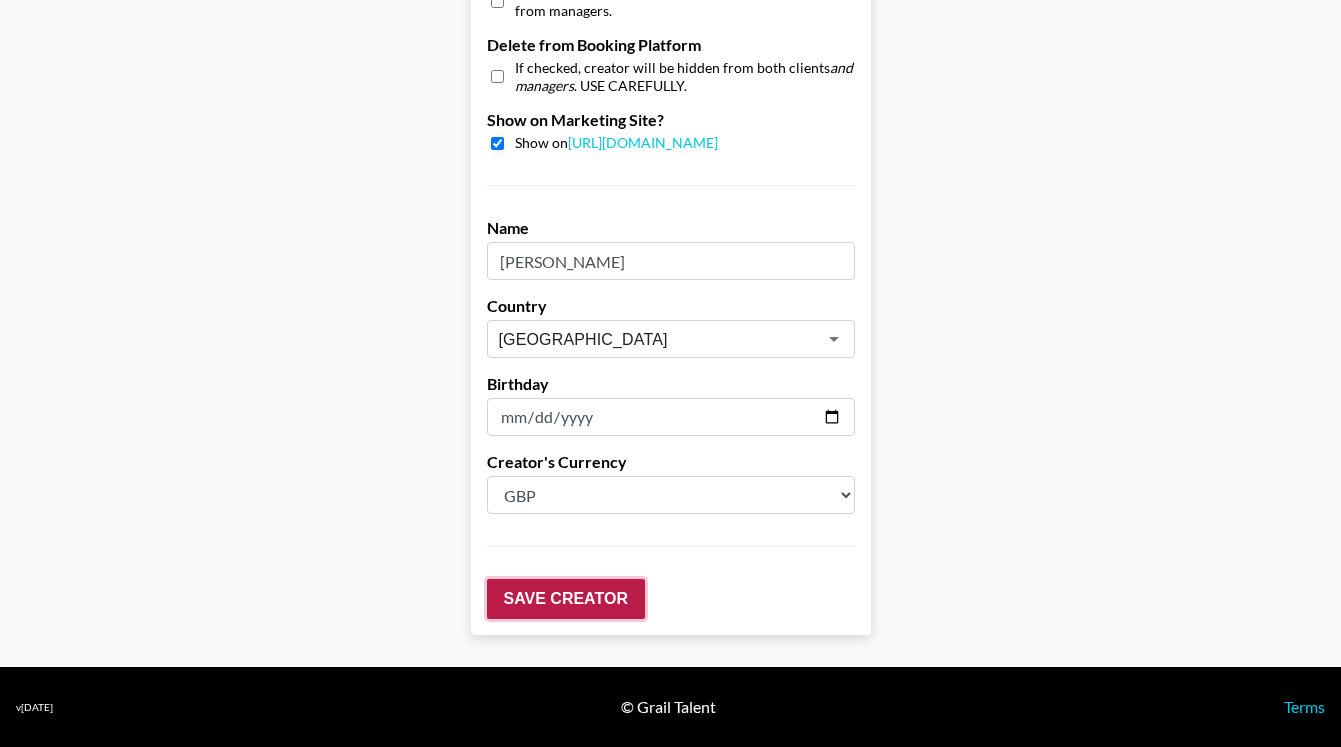 click on "Save Creator" at bounding box center [566, 599] 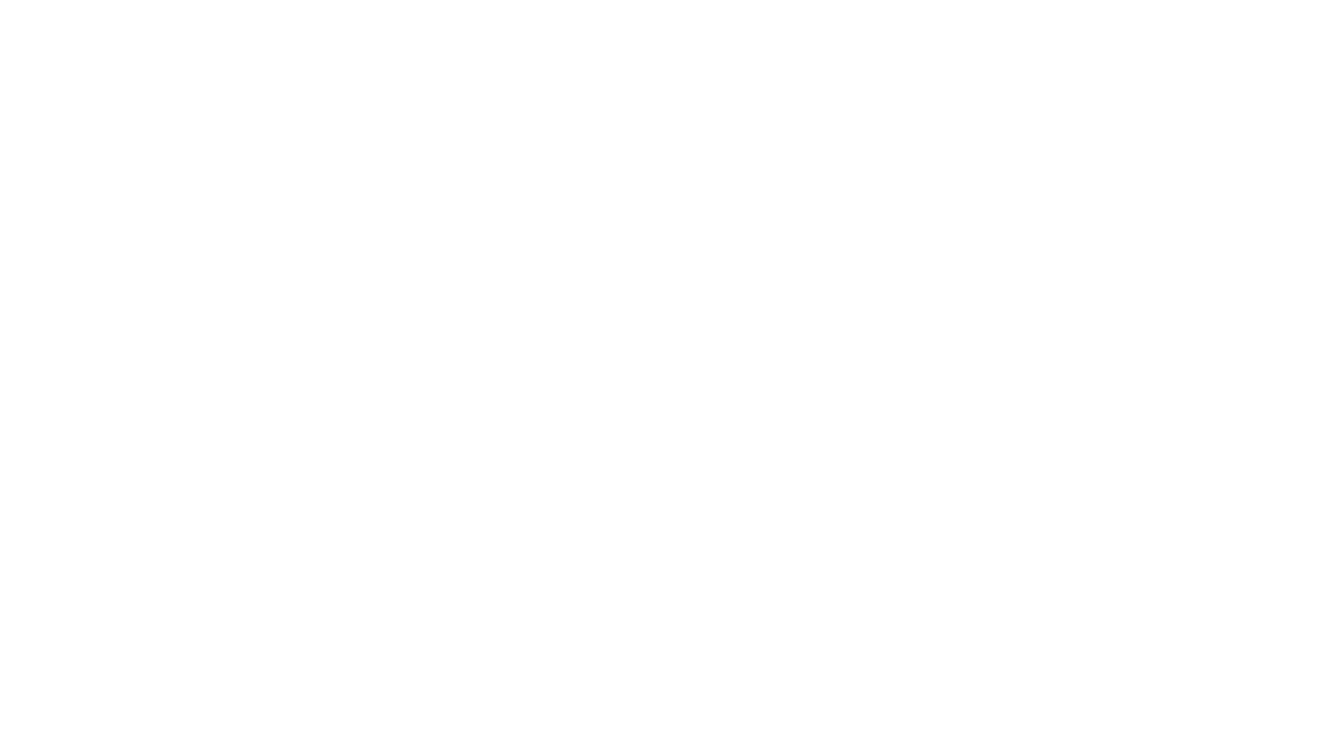 scroll, scrollTop: 0, scrollLeft: 0, axis: both 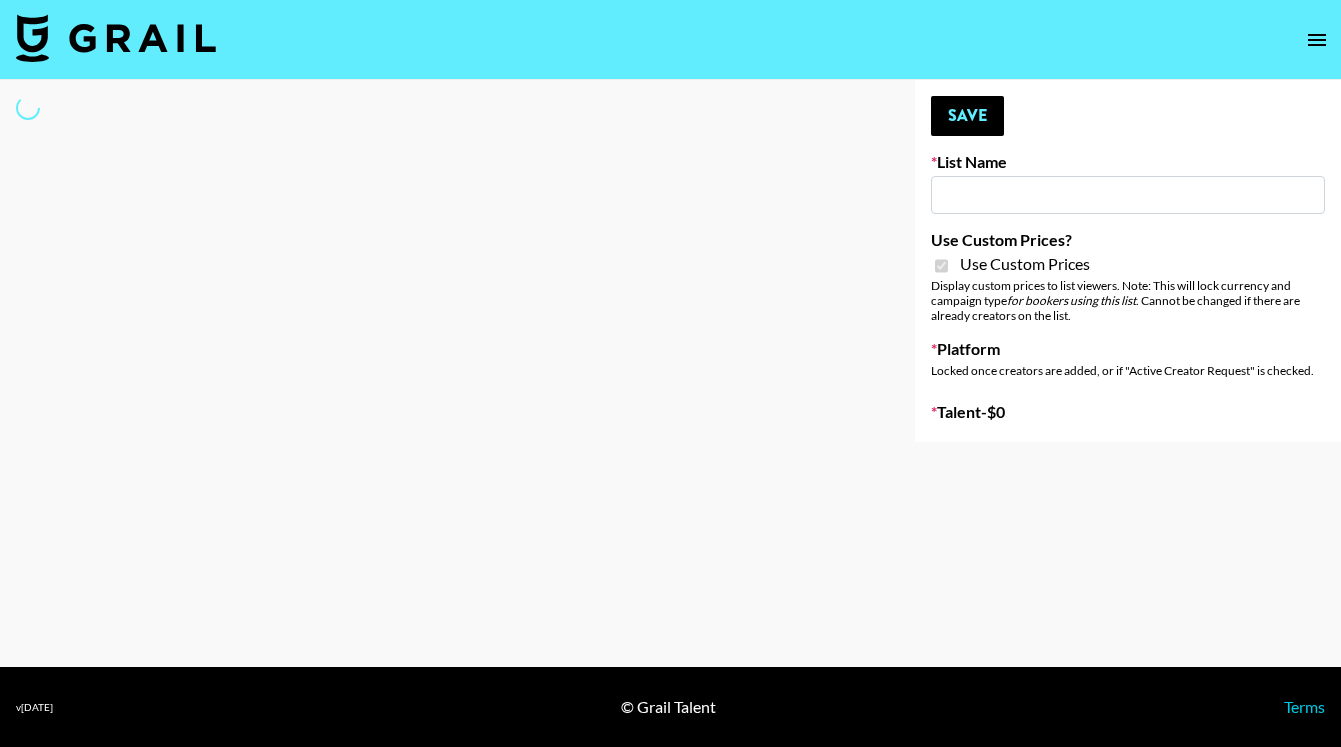 type on "Tropic Skincare" 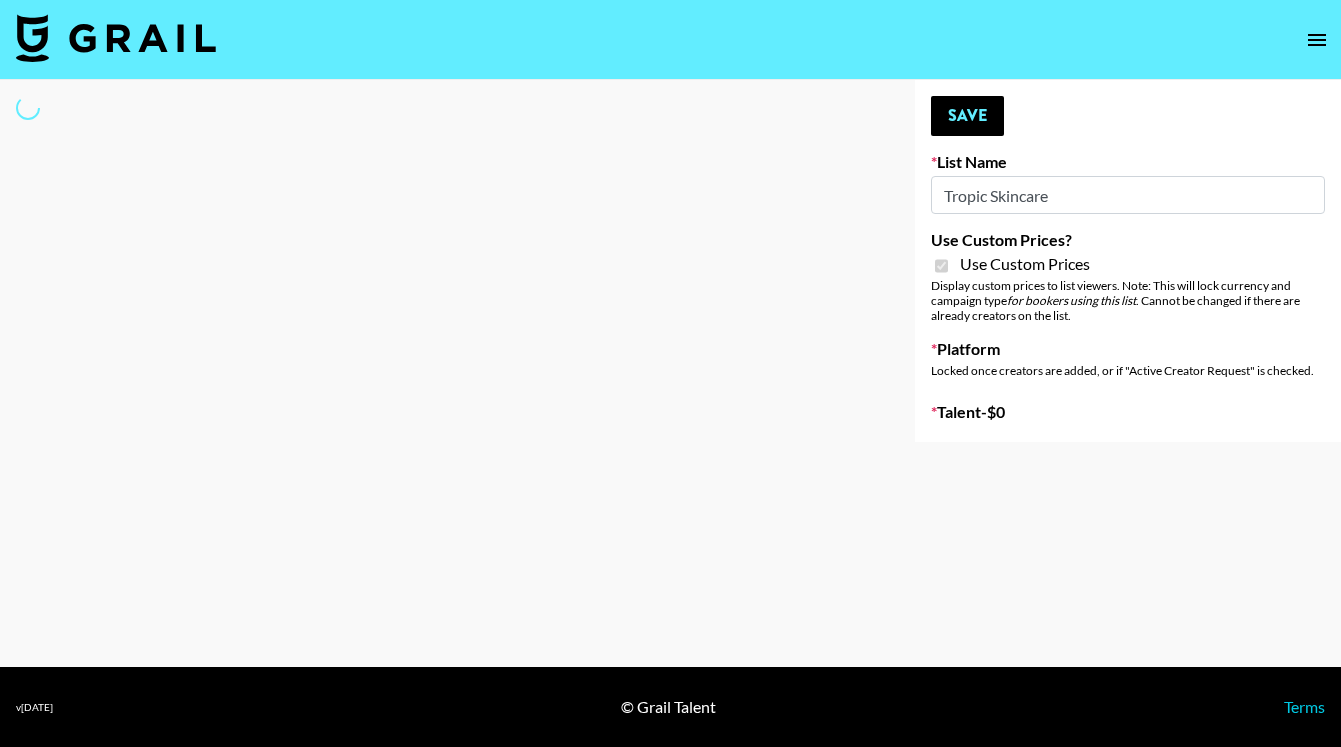 select on "Brand" 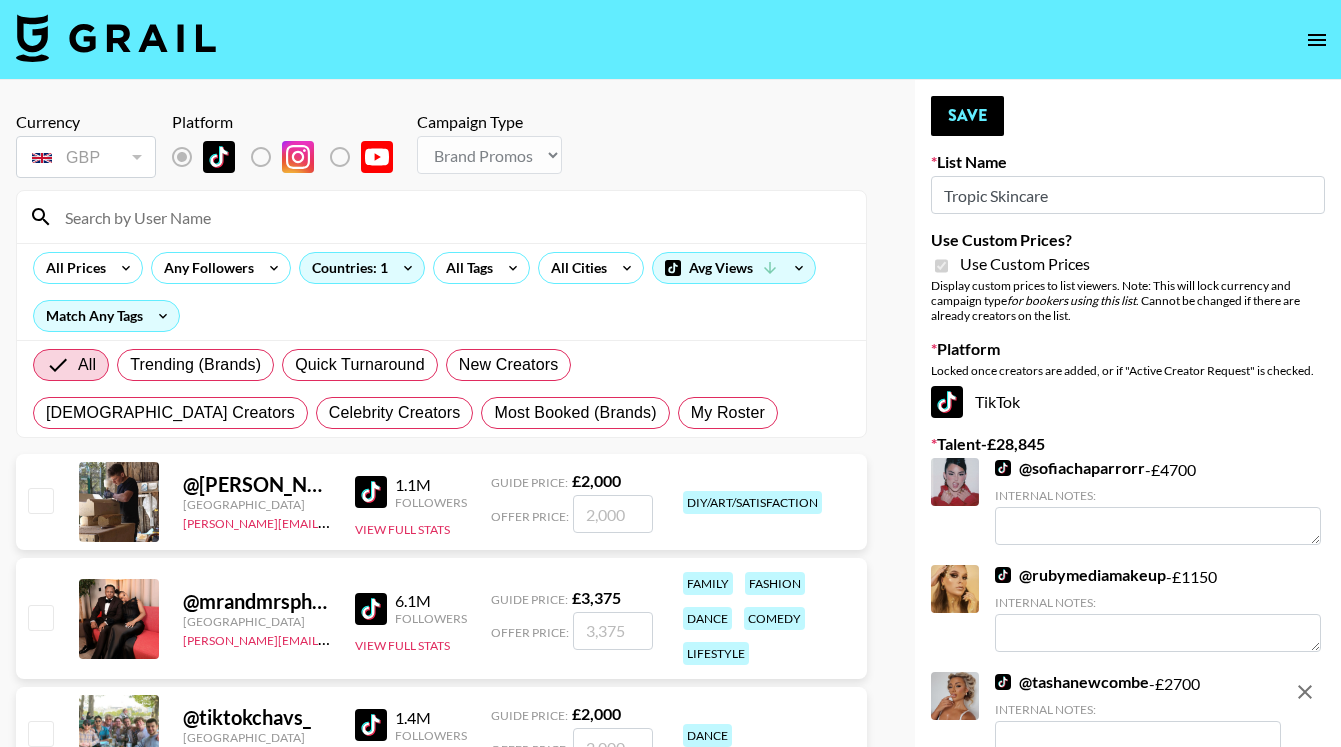 click at bounding box center (453, 217) 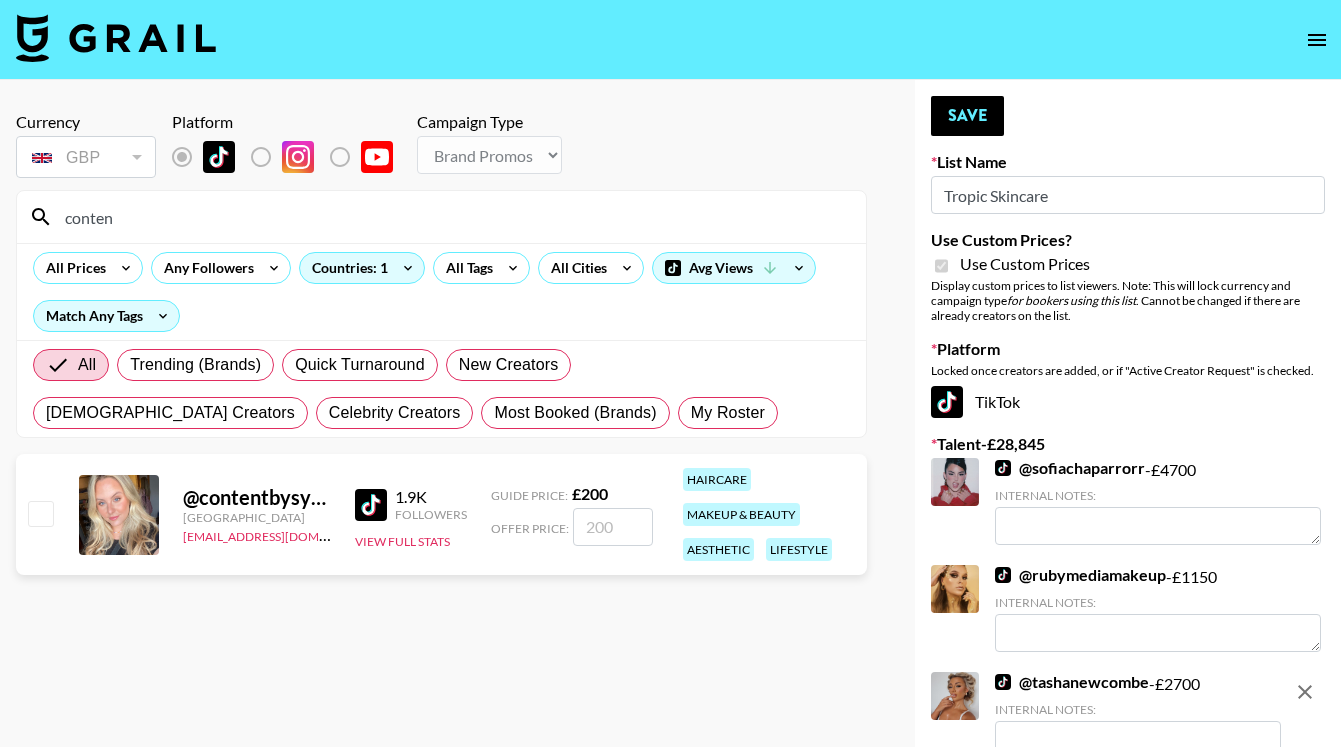 type on "conten" 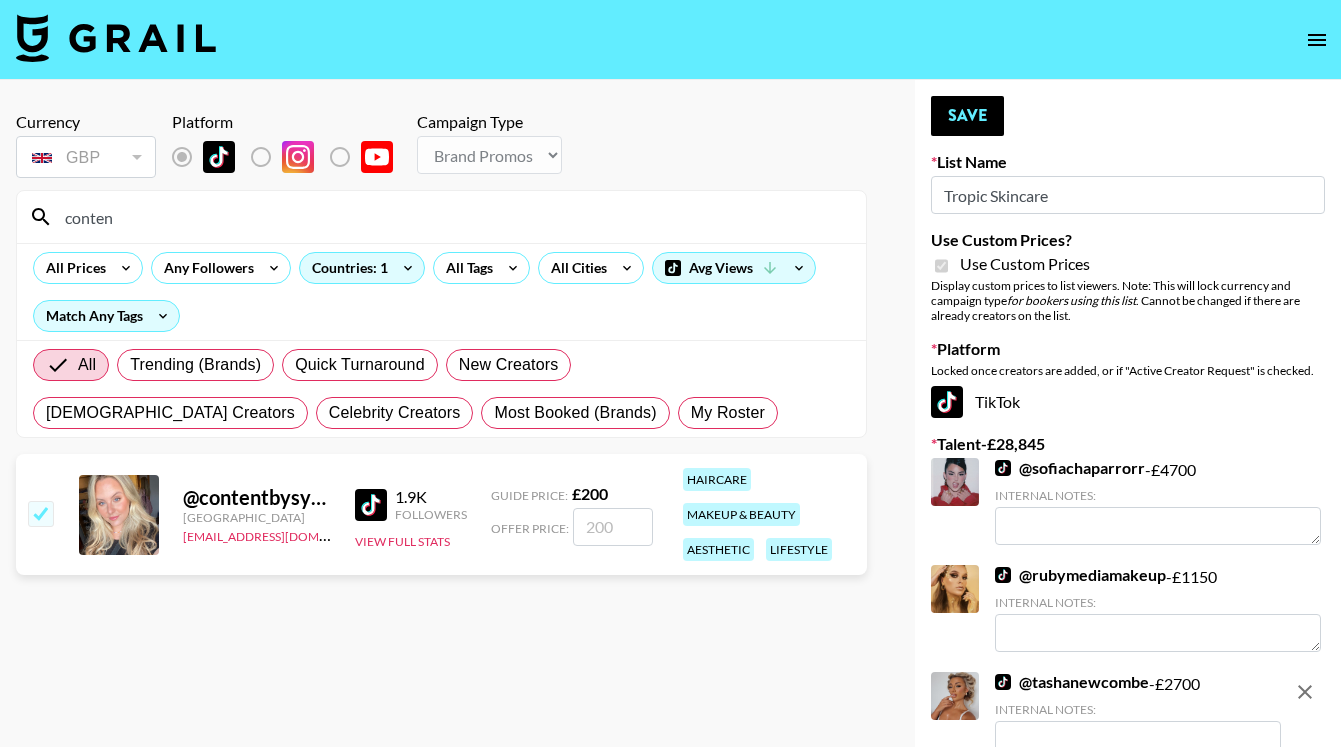 checkbox on "true" 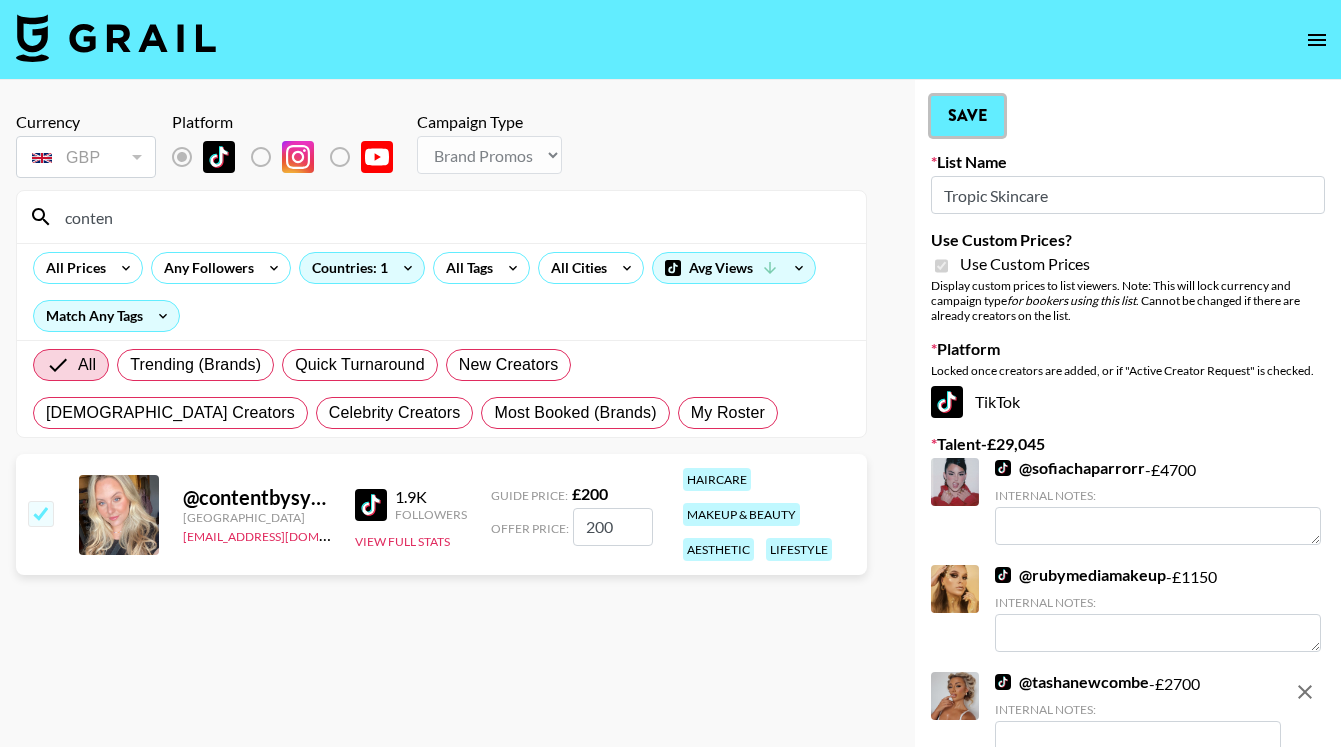 click on "Save" at bounding box center (967, 116) 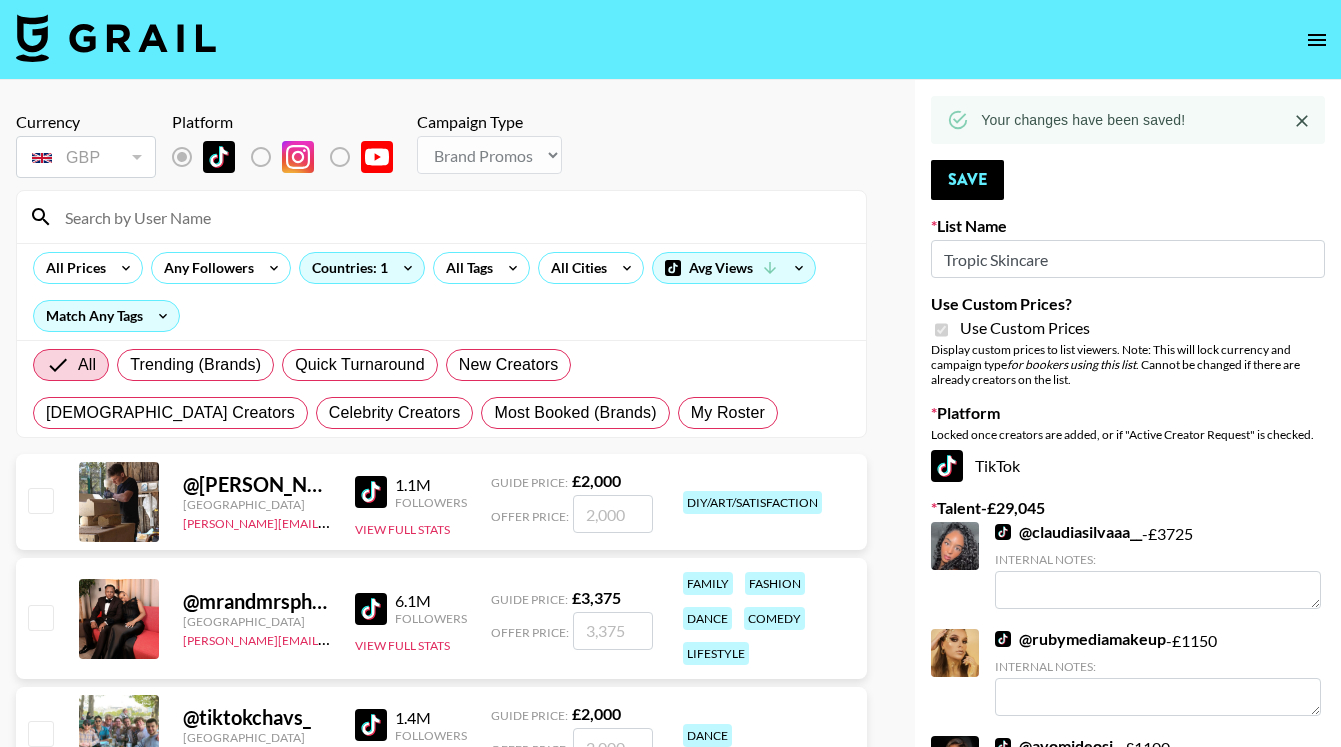 click at bounding box center (453, 217) 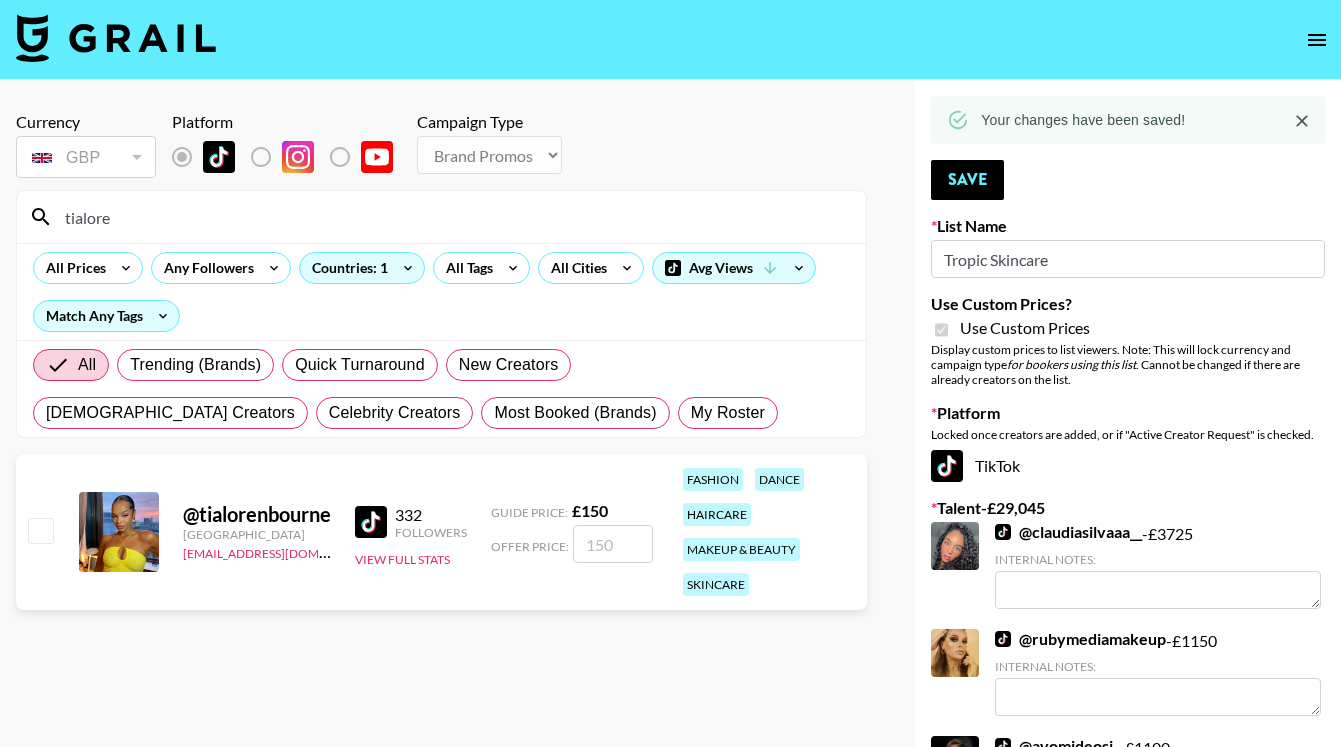 type on "tialore" 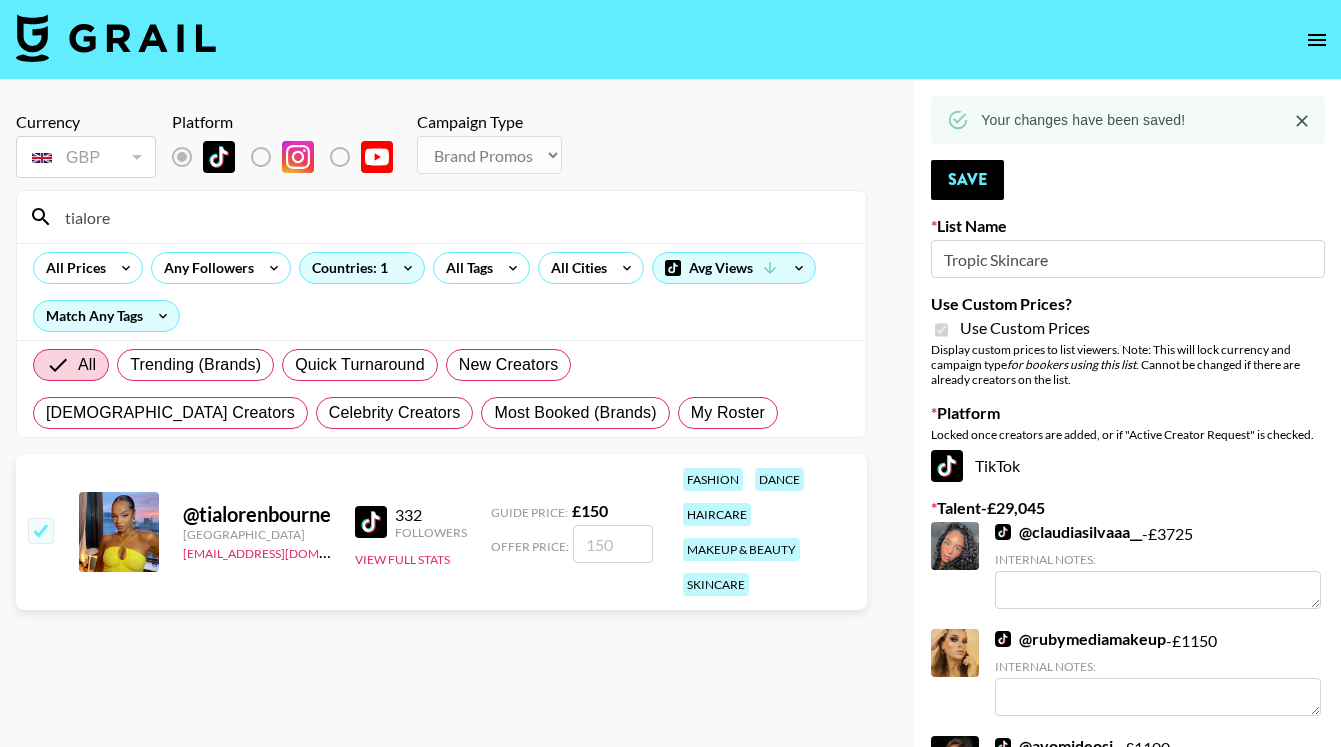 checkbox on "true" 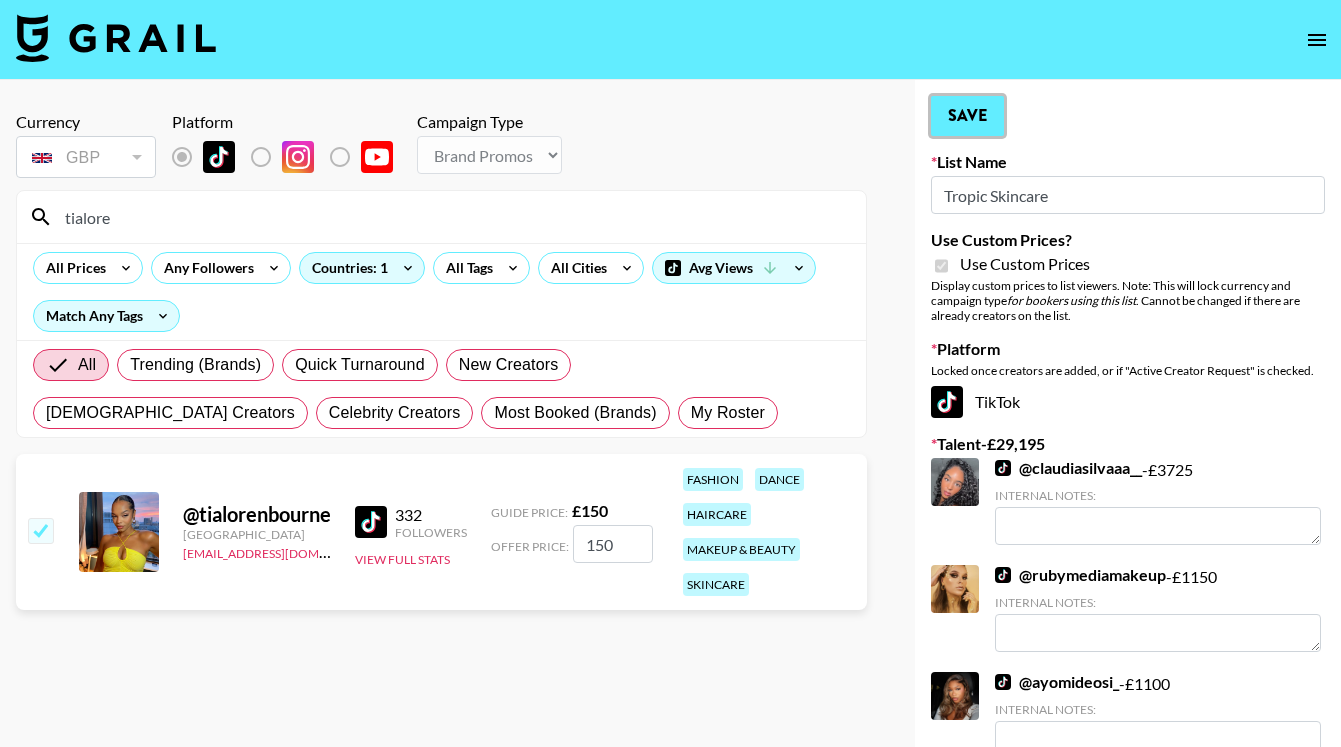 click on "Save" at bounding box center (967, 116) 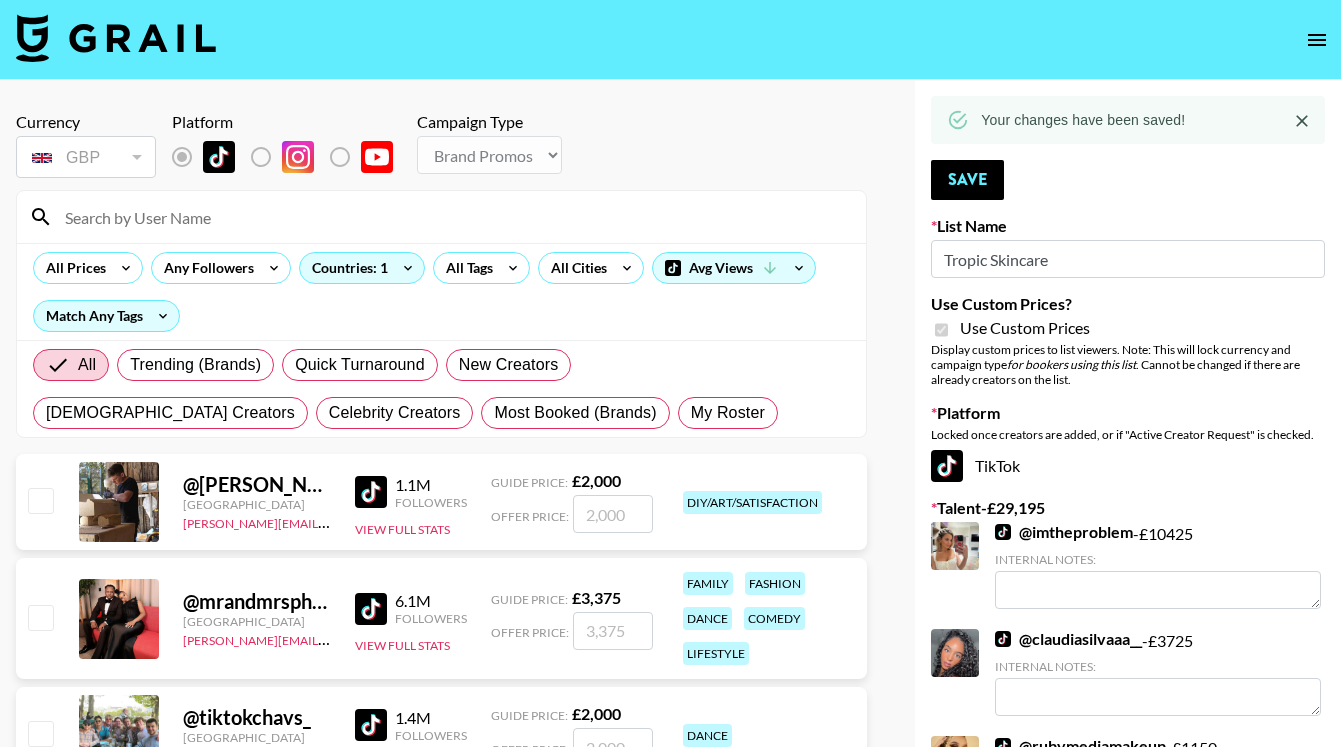 click at bounding box center [453, 217] 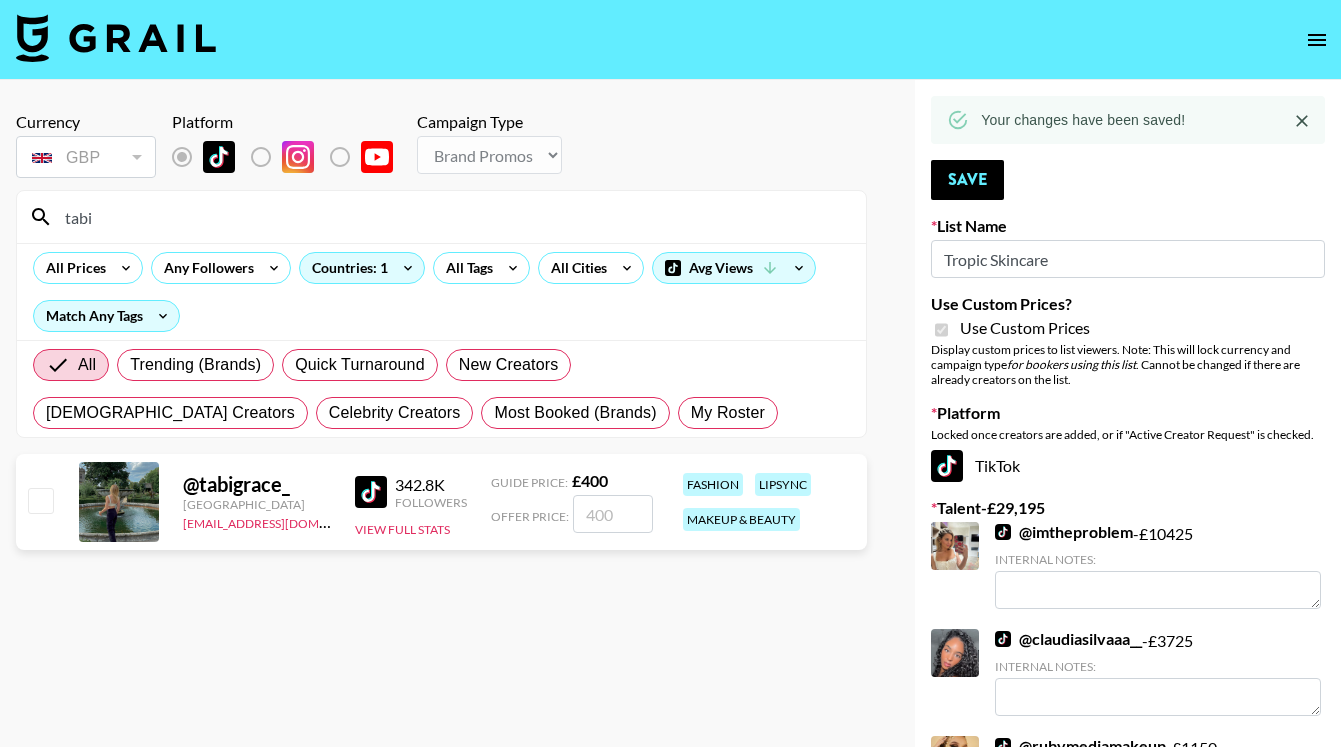 type on "tabi" 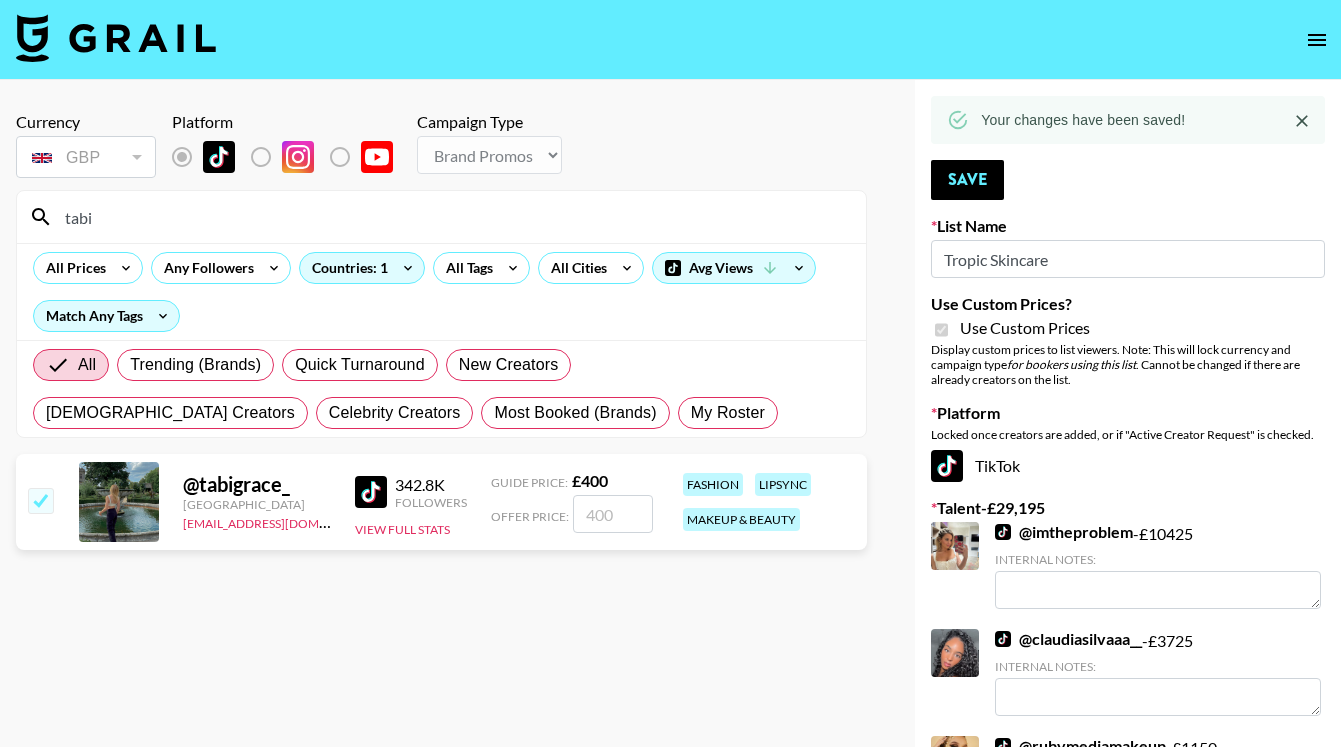 checkbox on "true" 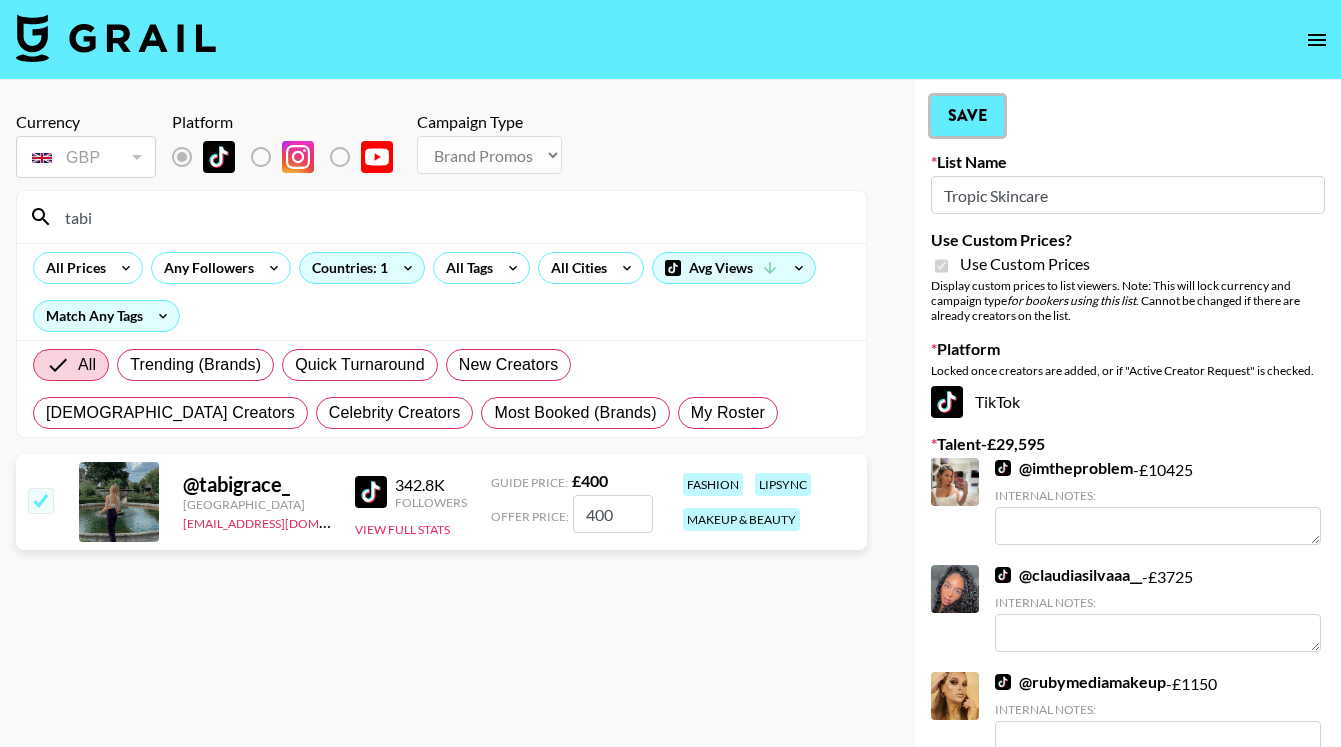 click on "Save" at bounding box center [967, 116] 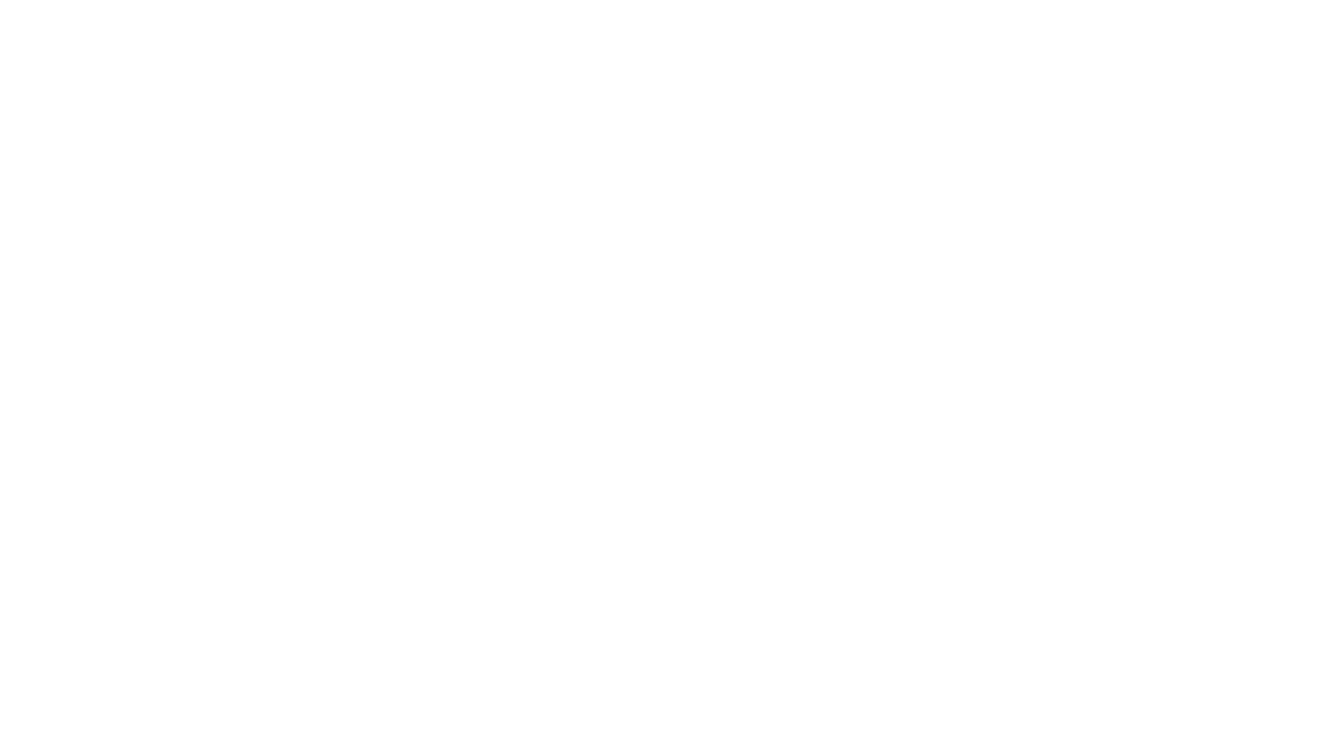 scroll, scrollTop: 0, scrollLeft: 0, axis: both 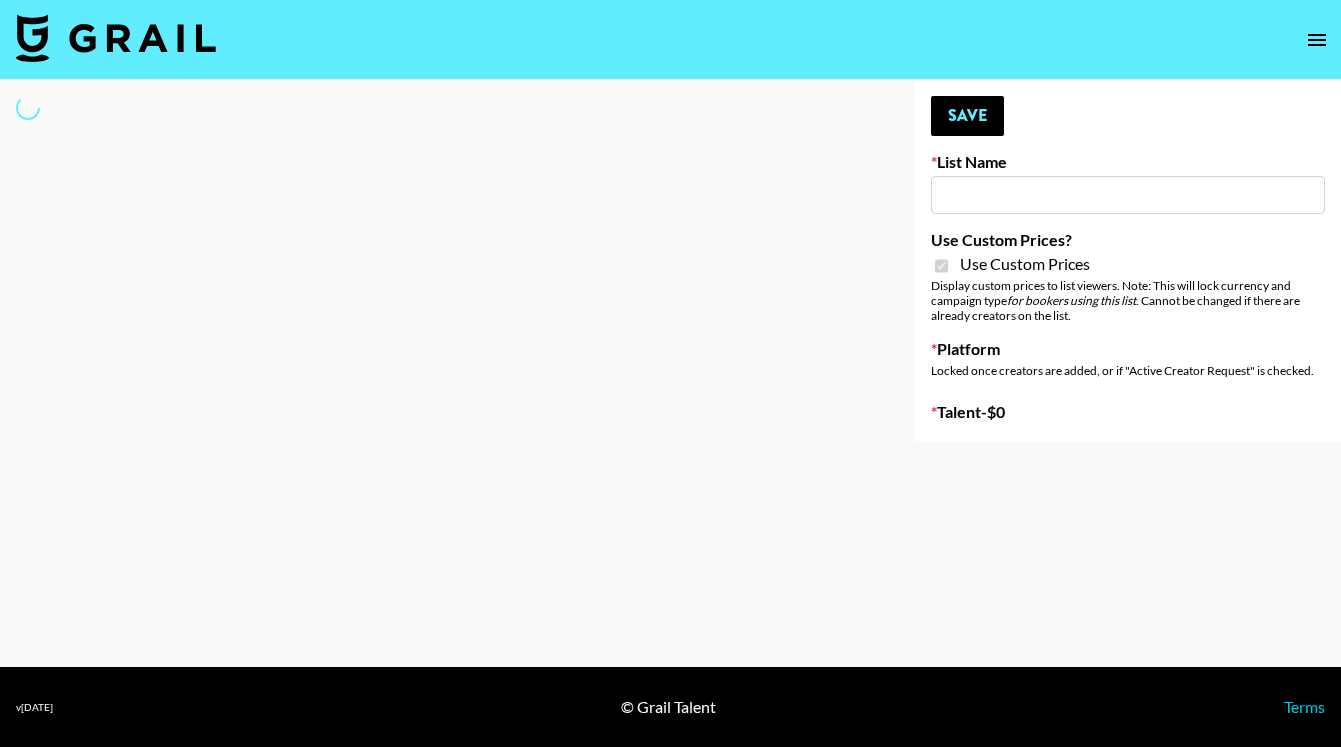 type on "Tropic Skincare" 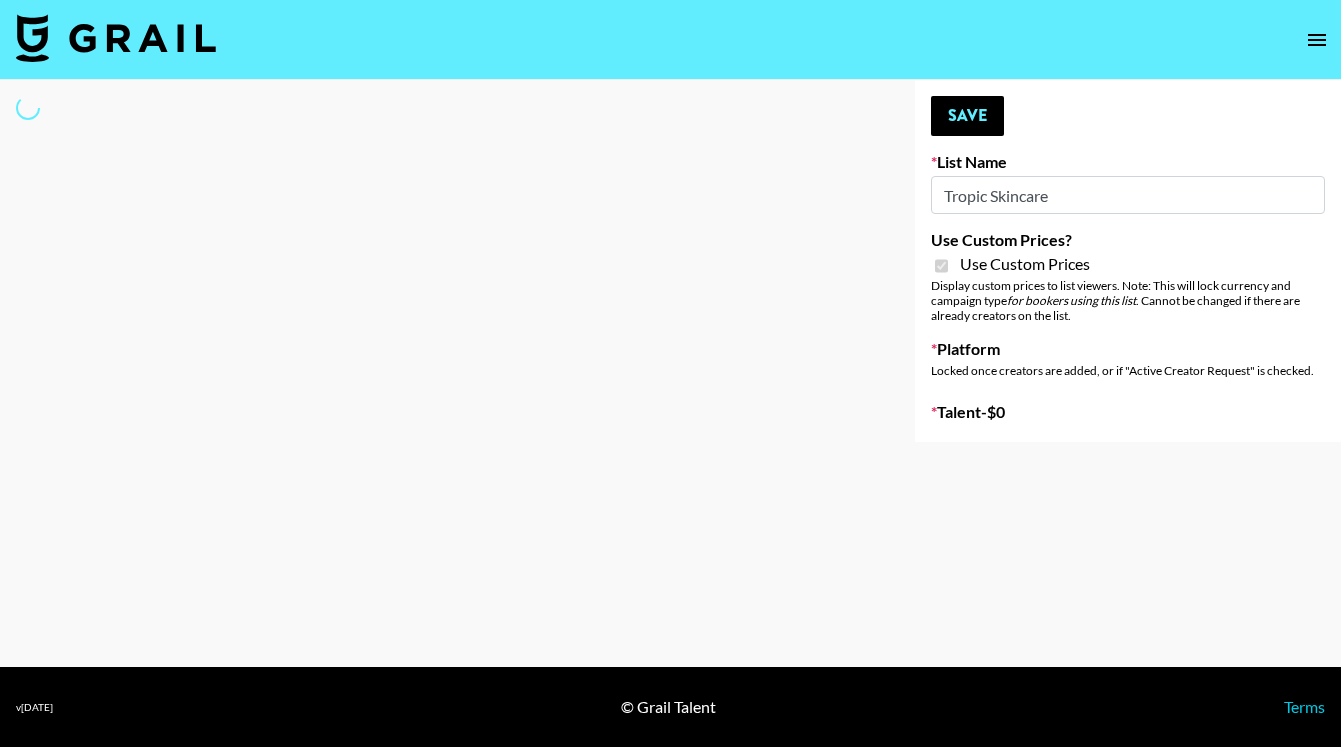 select on "Brand" 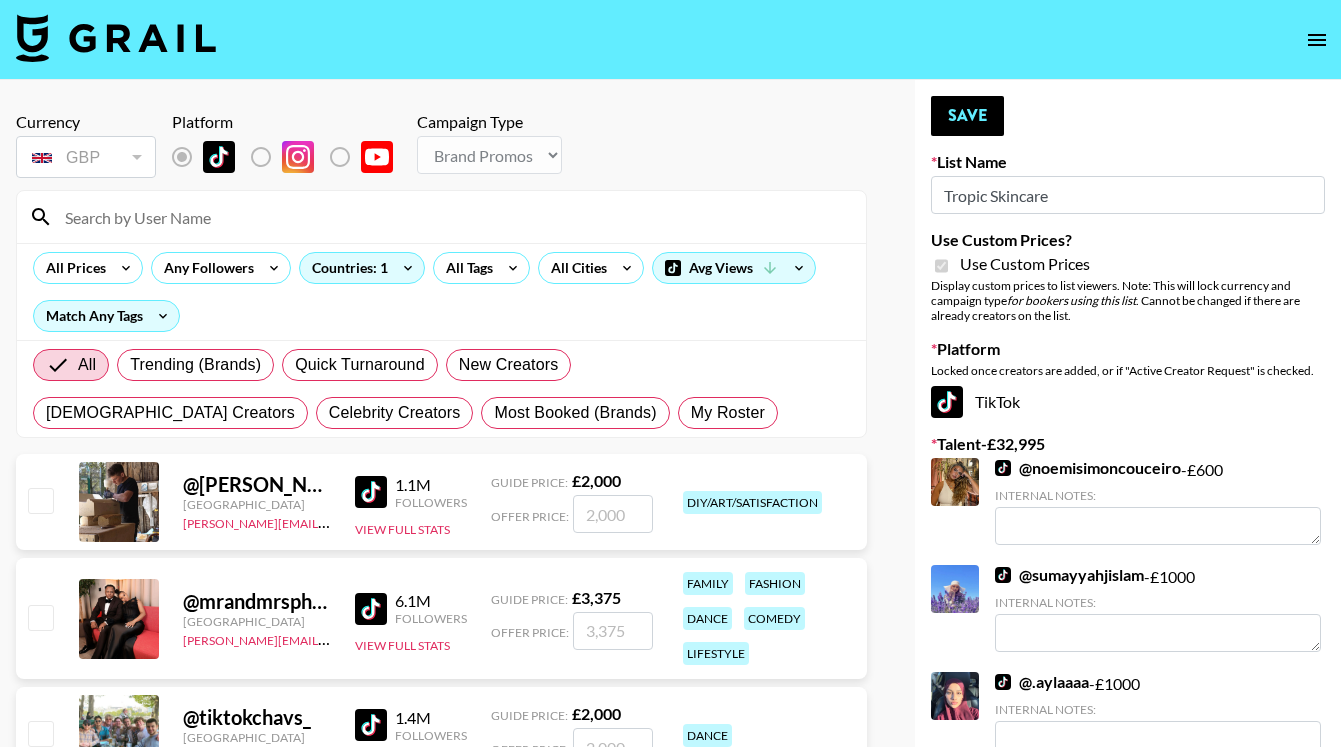 click at bounding box center (453, 217) 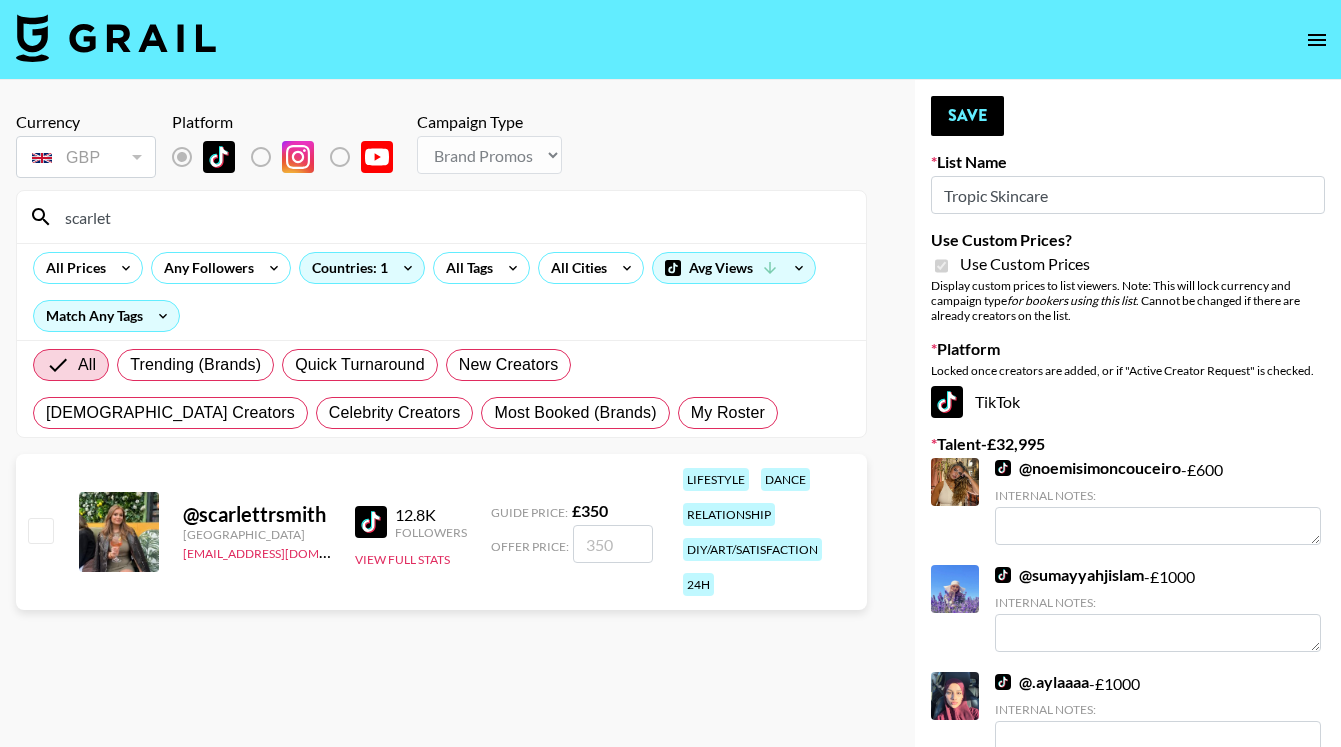 type on "scarlet" 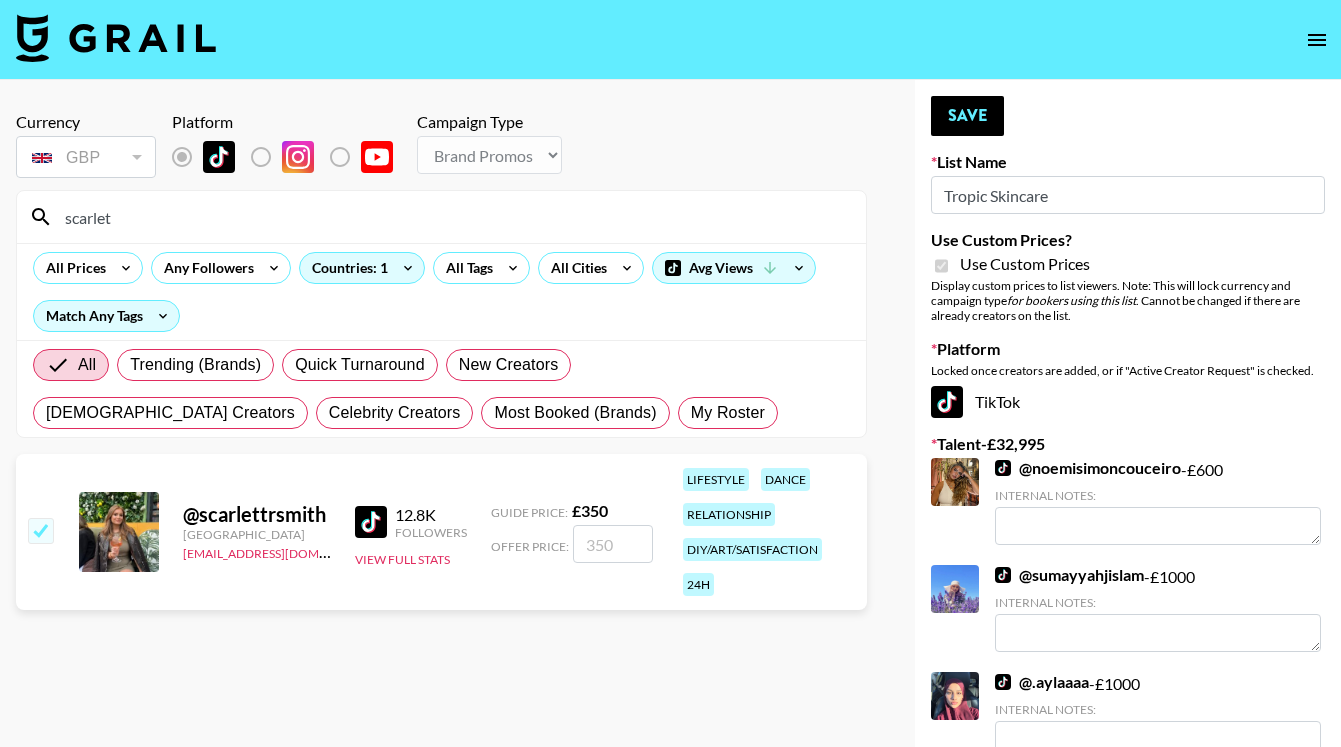 checkbox on "true" 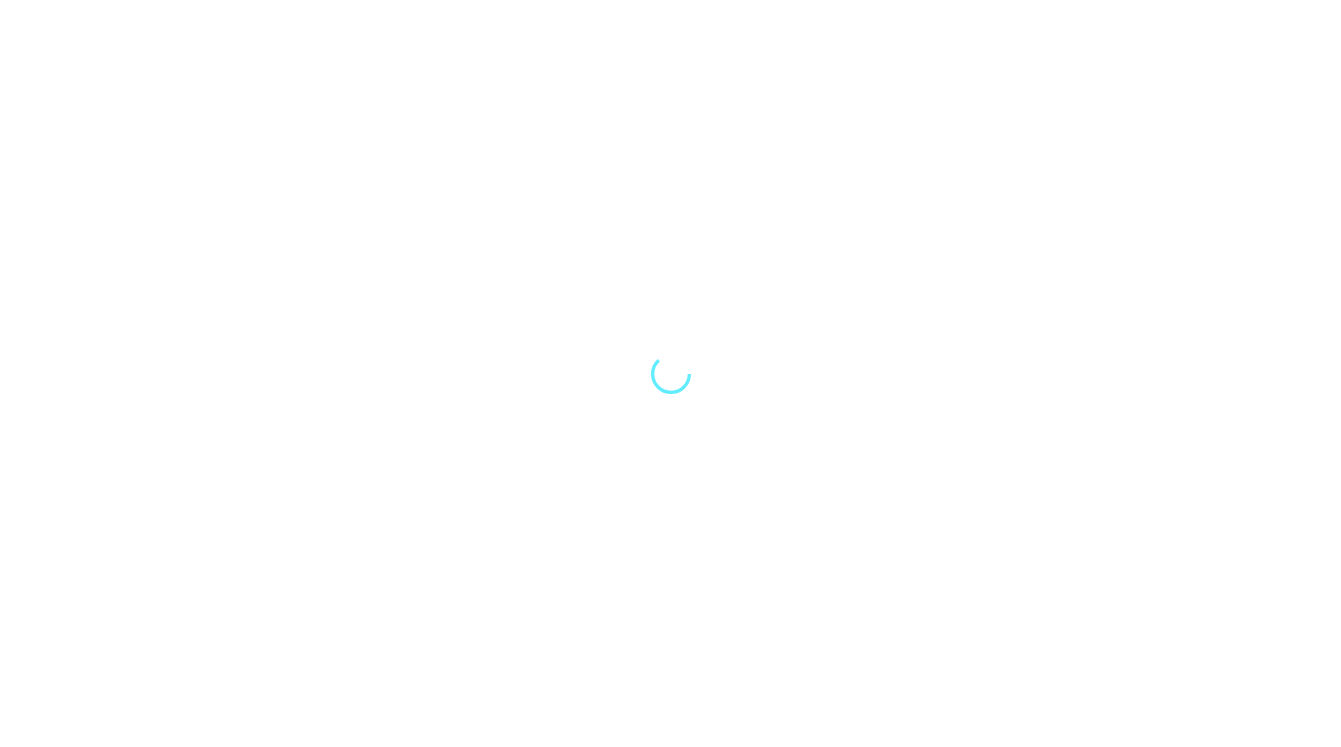 scroll, scrollTop: 0, scrollLeft: 0, axis: both 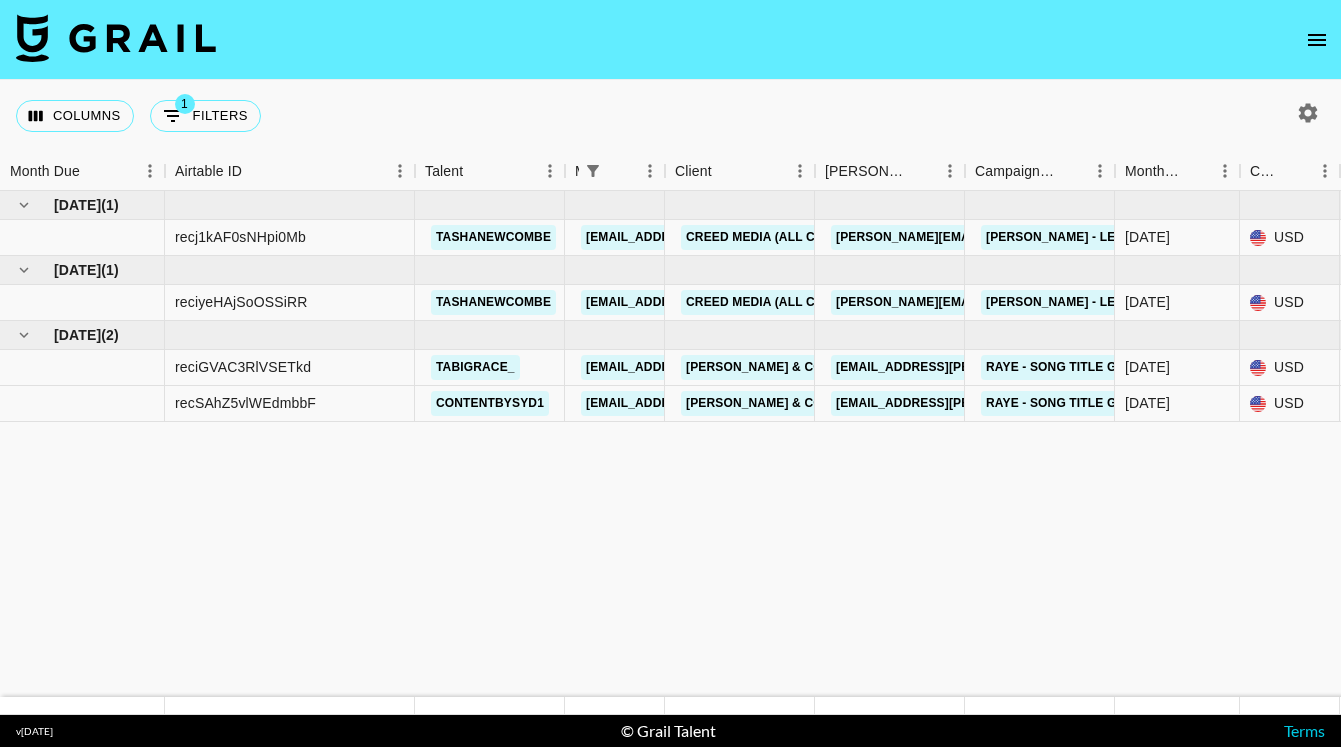 click 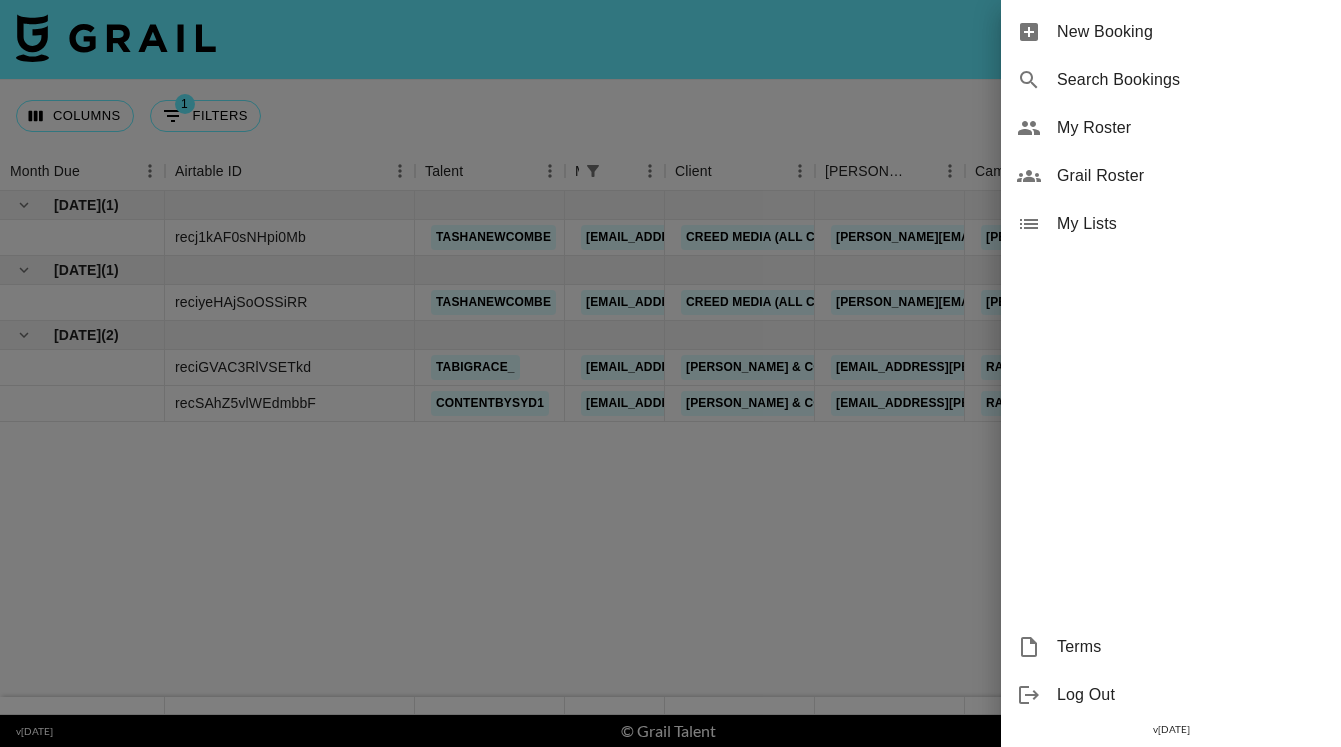 click on "My Roster" at bounding box center [1191, 128] 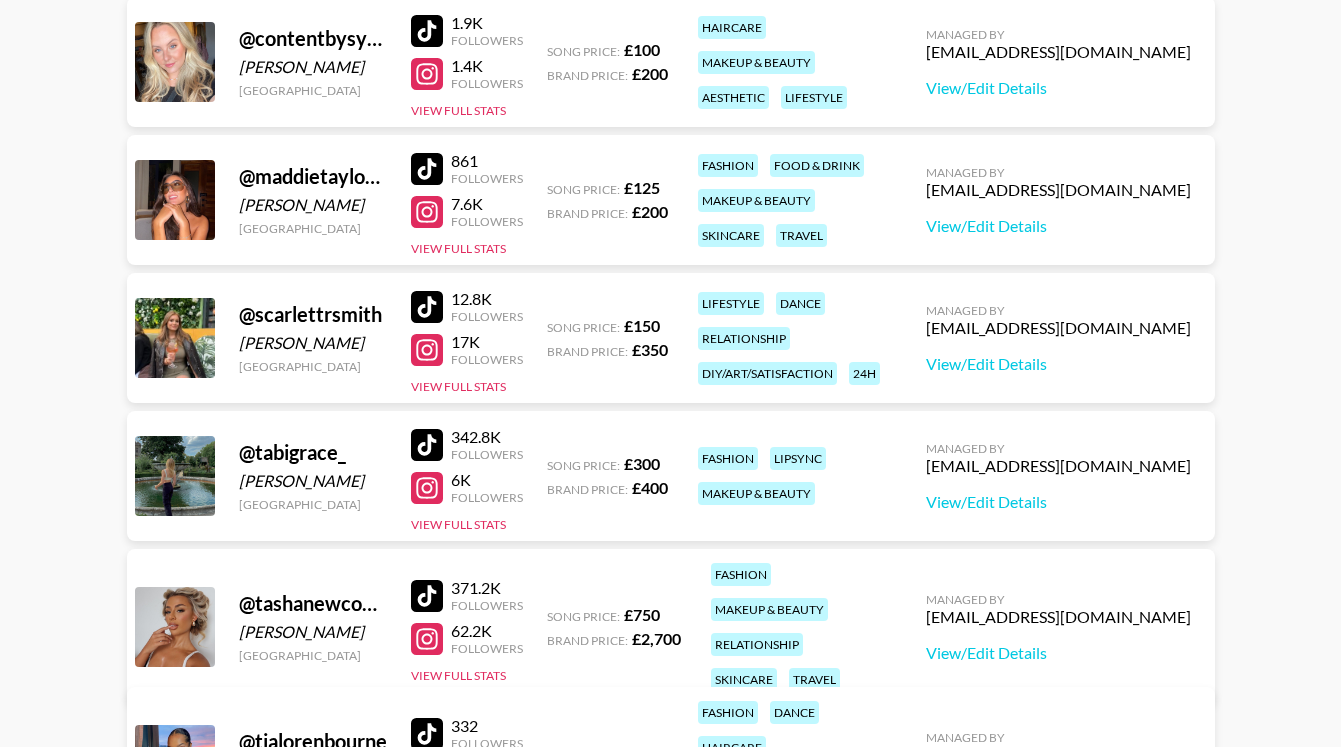 scroll, scrollTop: 315, scrollLeft: 0, axis: vertical 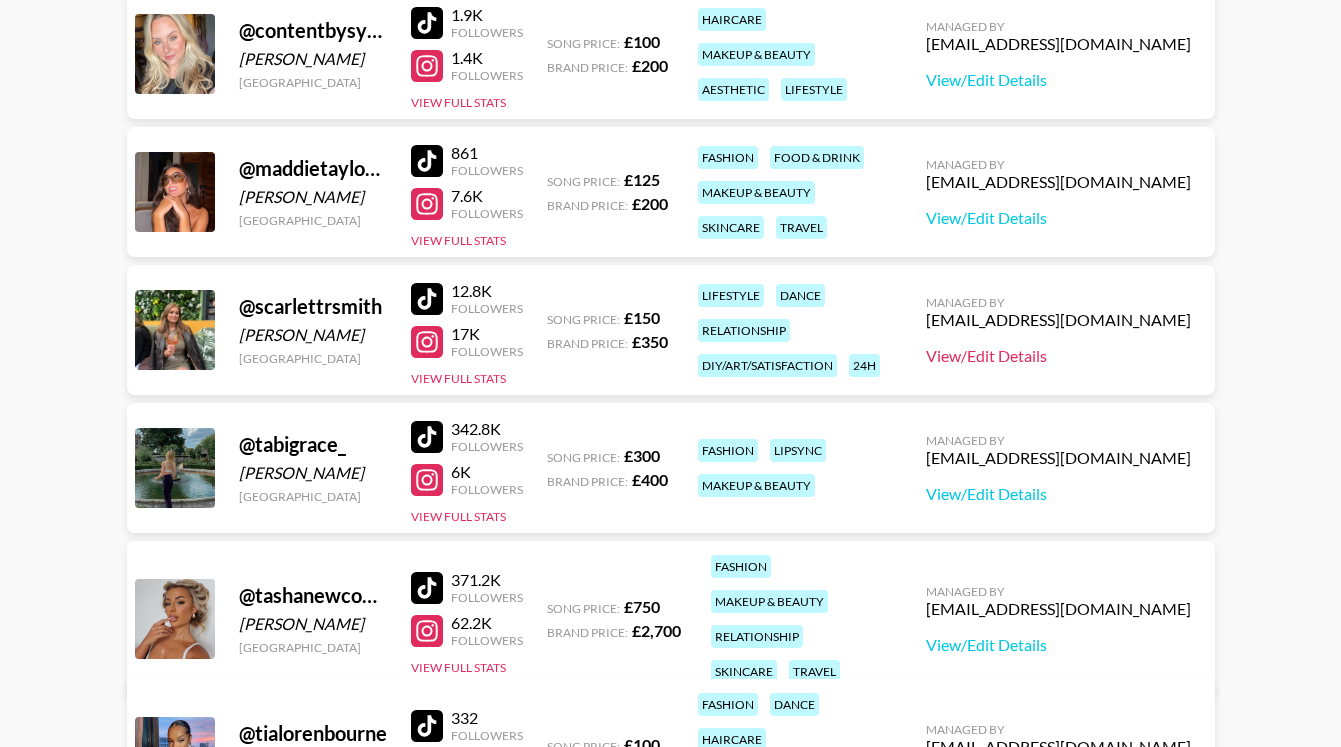 click on "View/Edit Details" at bounding box center (1058, 356) 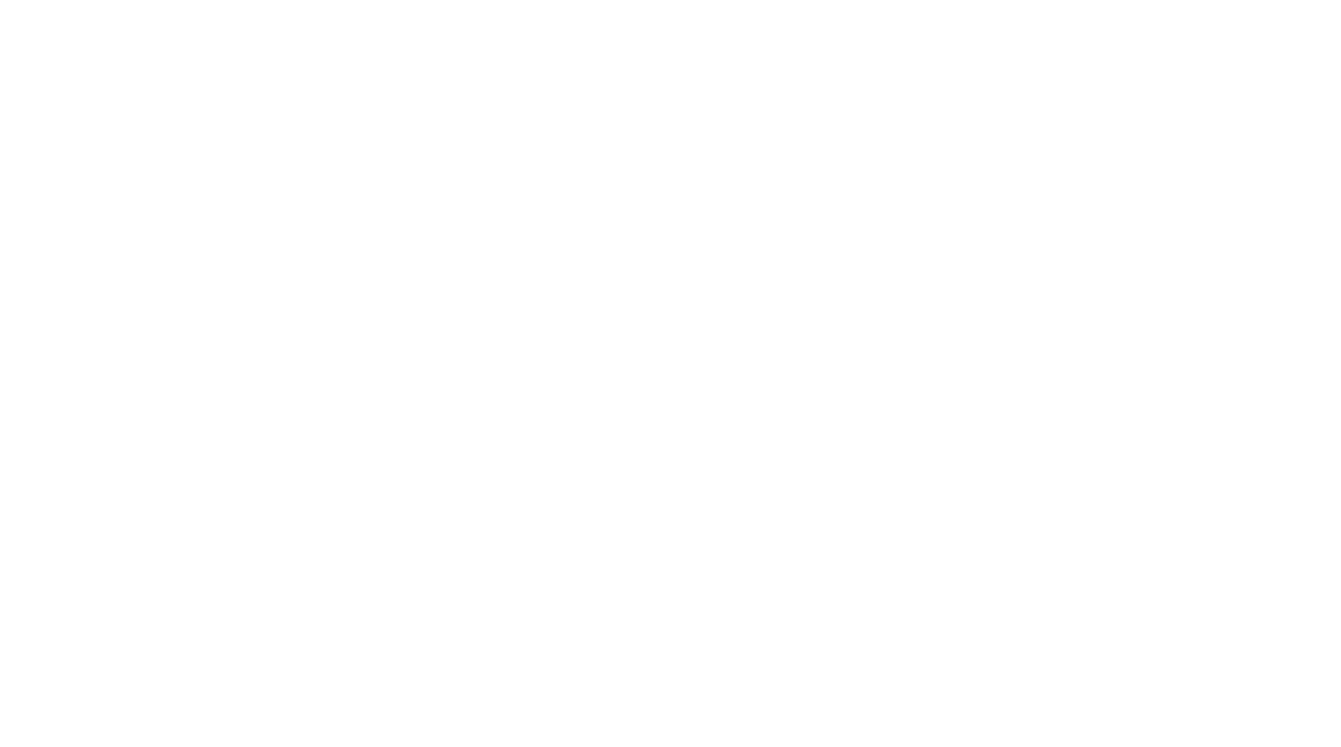 scroll, scrollTop: 0, scrollLeft: 0, axis: both 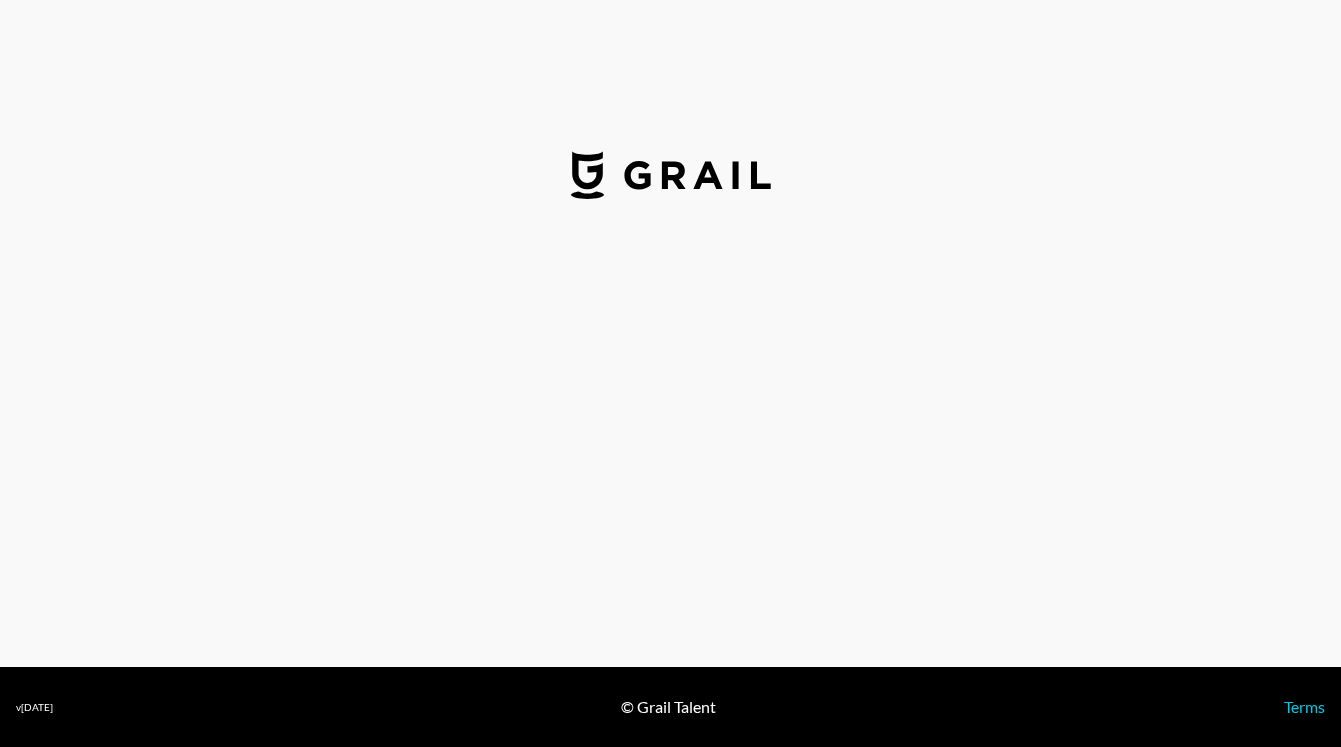select on "GBP" 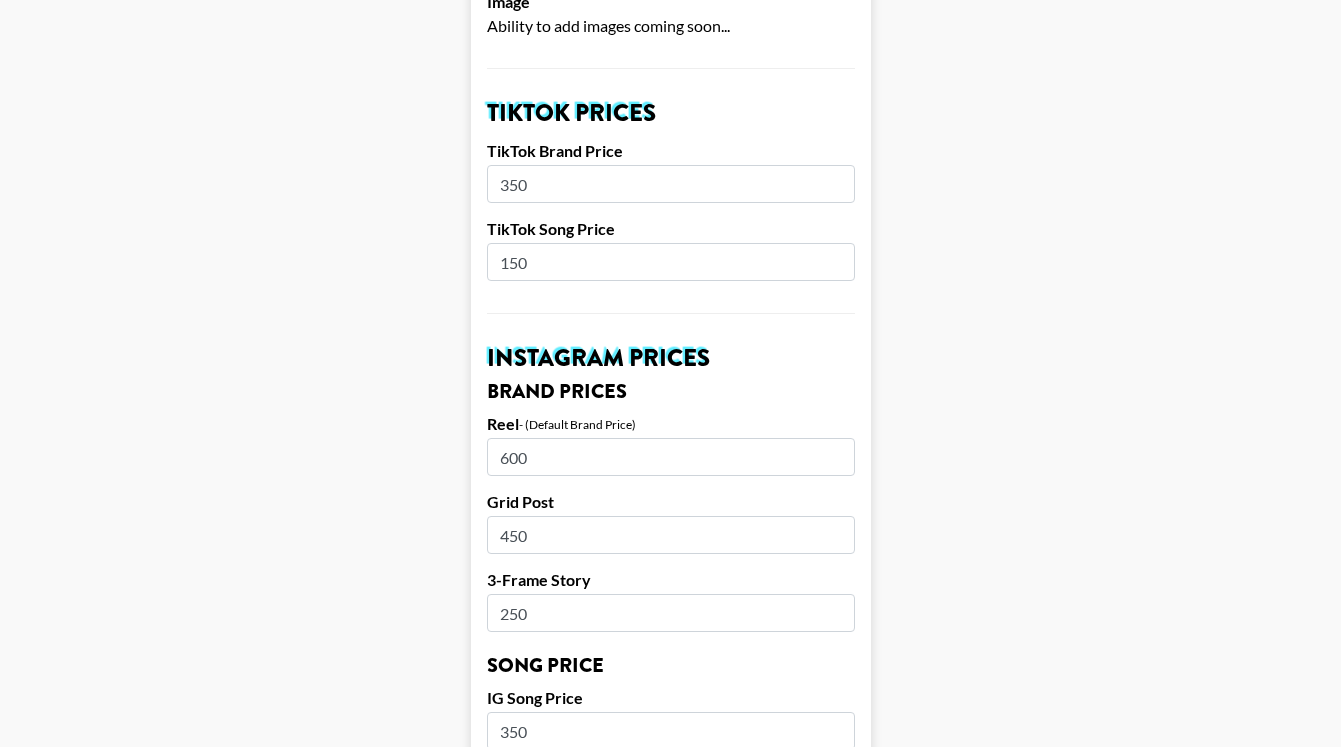 scroll, scrollTop: 665, scrollLeft: 0, axis: vertical 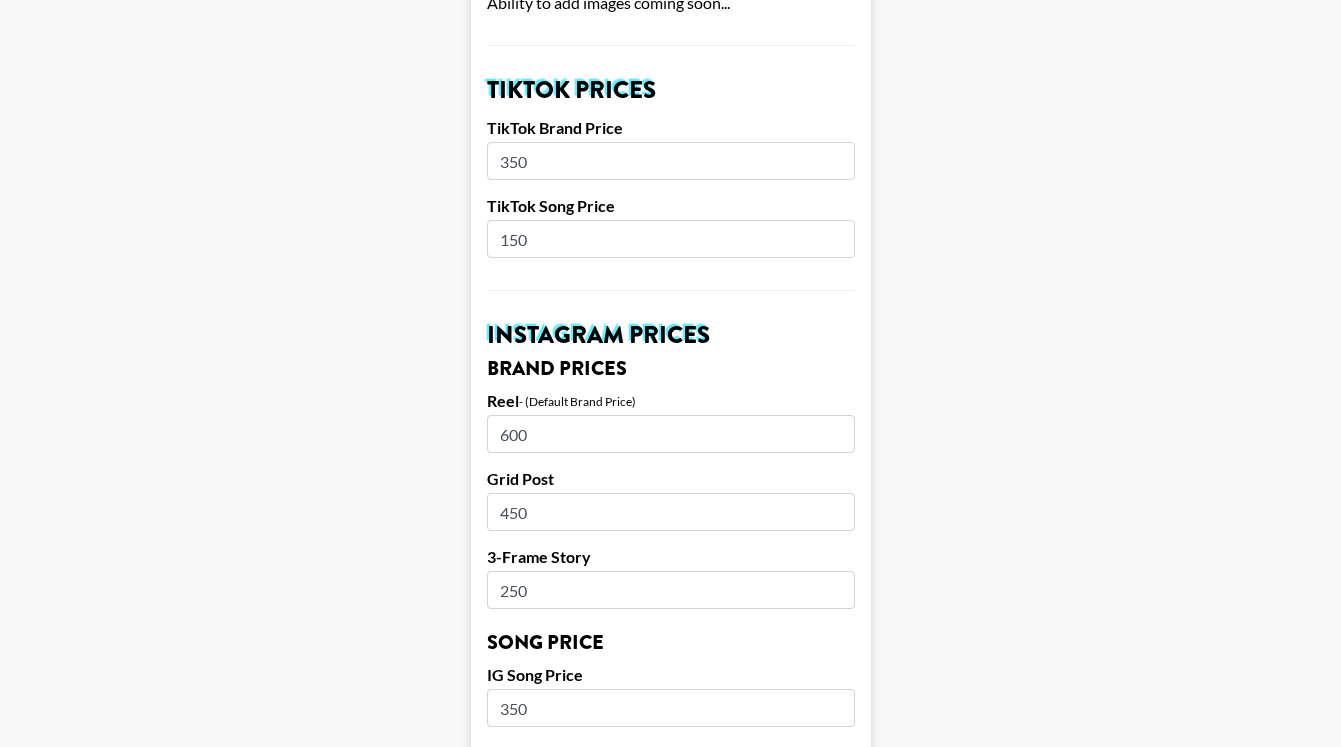 click on "350" at bounding box center [671, 161] 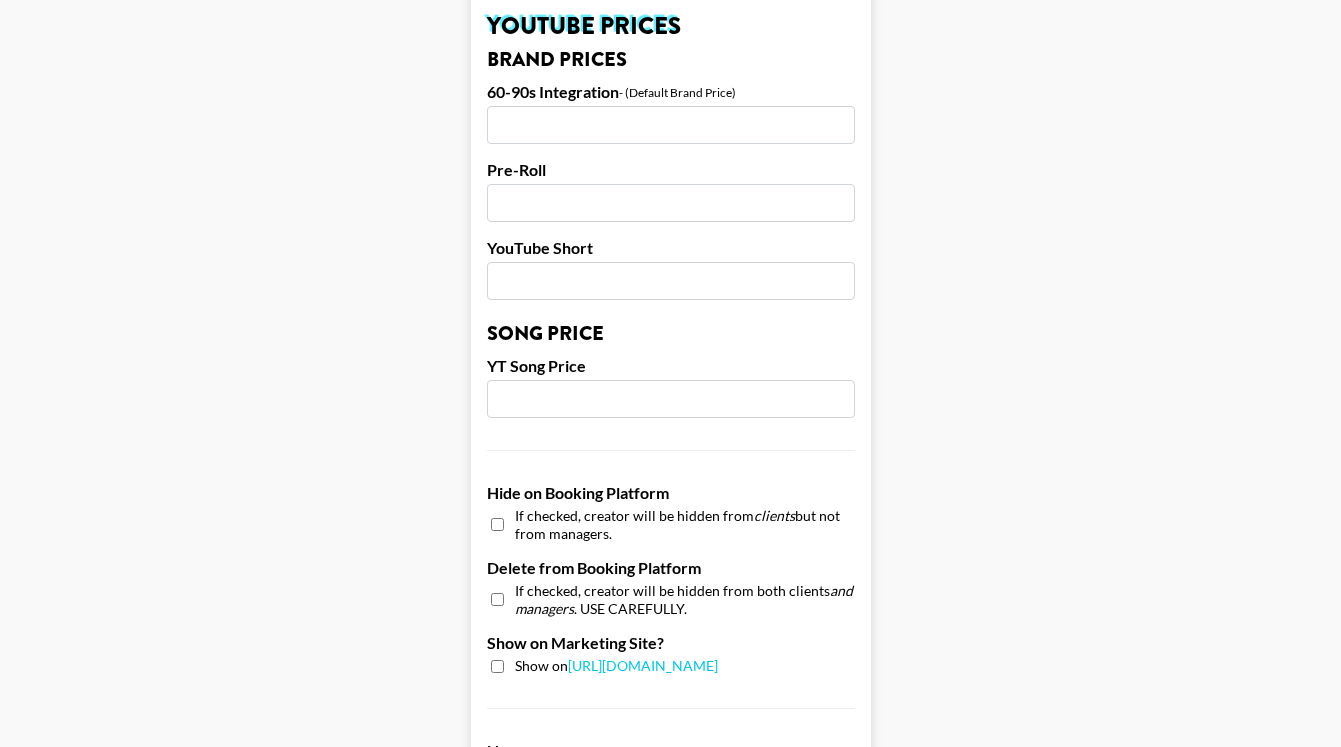 scroll, scrollTop: 1966, scrollLeft: 0, axis: vertical 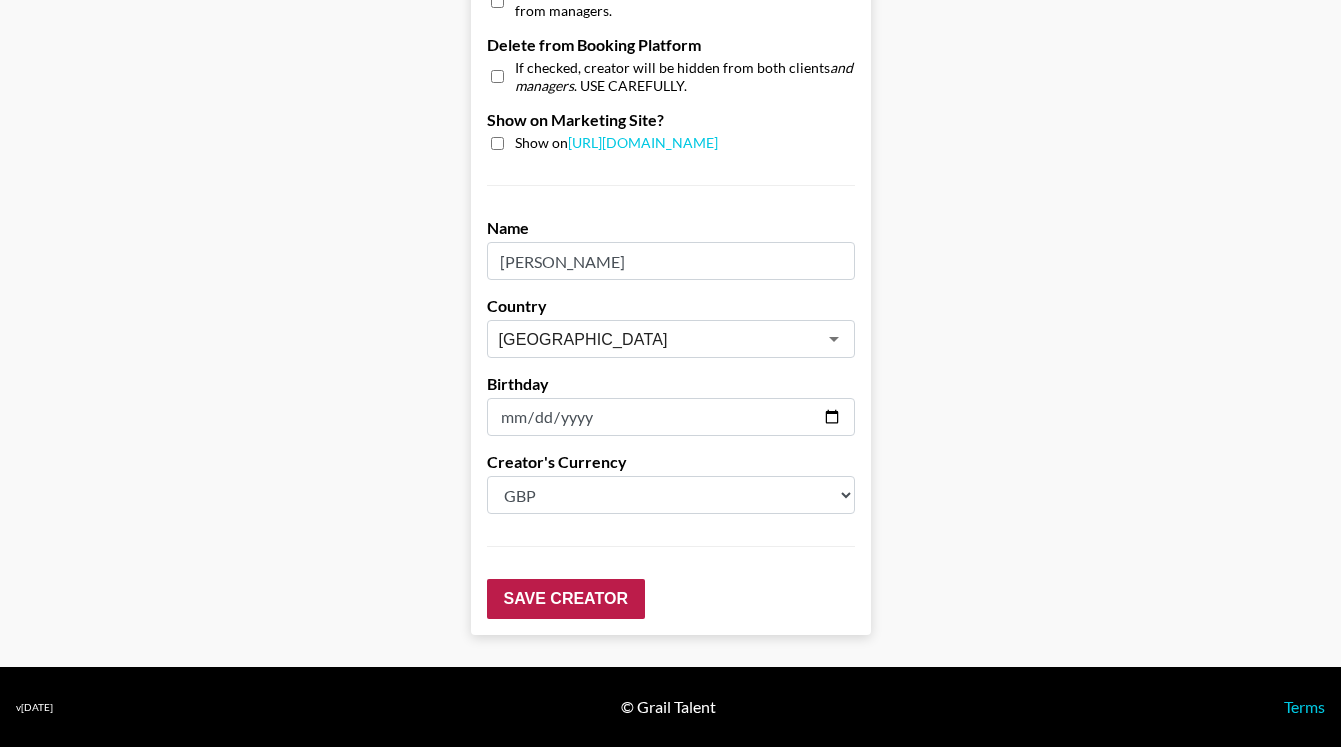 type on "250" 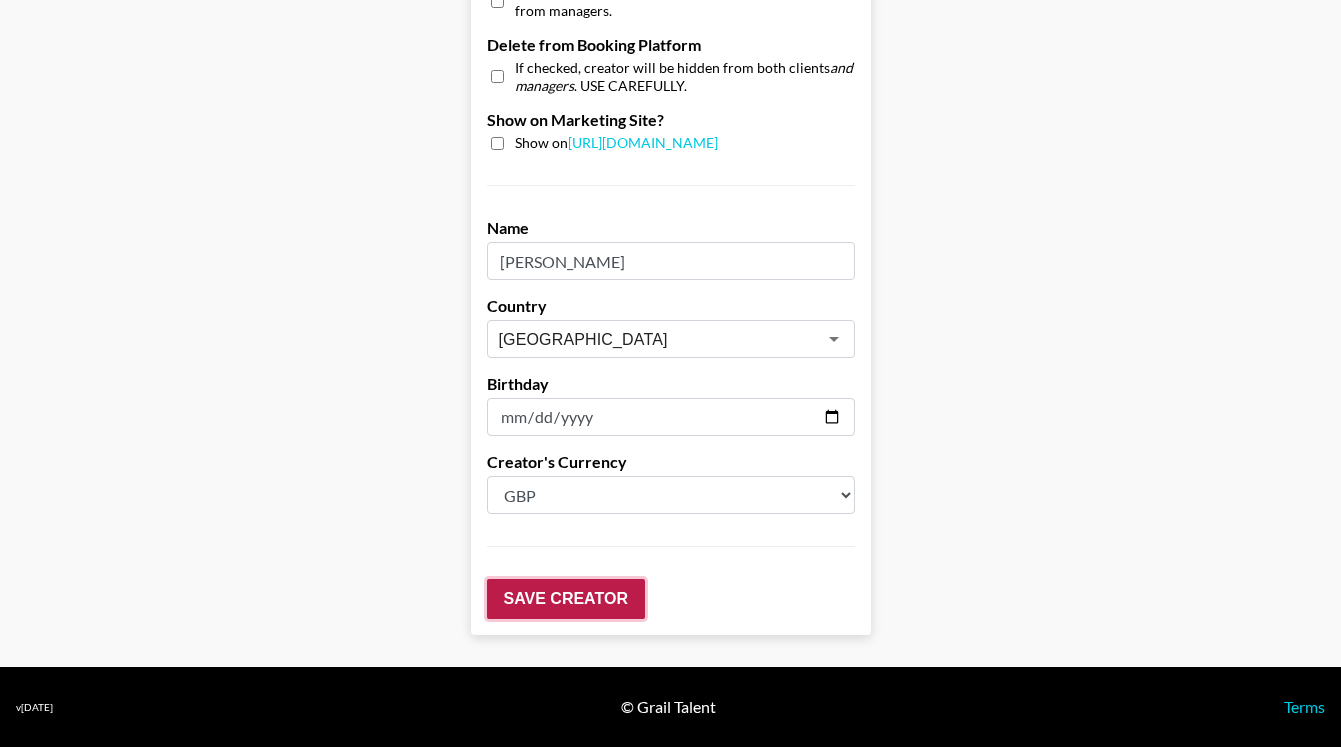 click on "Save Creator" at bounding box center (566, 599) 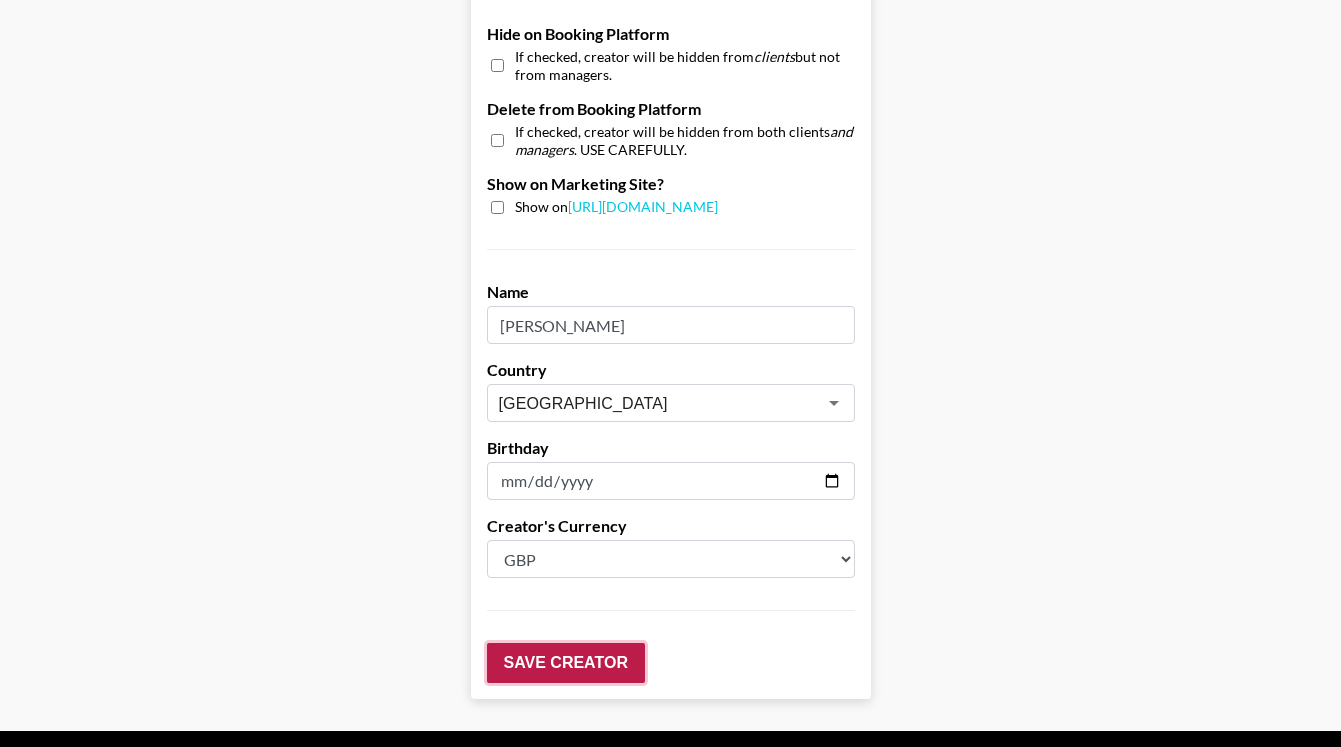 scroll, scrollTop: 2030, scrollLeft: 0, axis: vertical 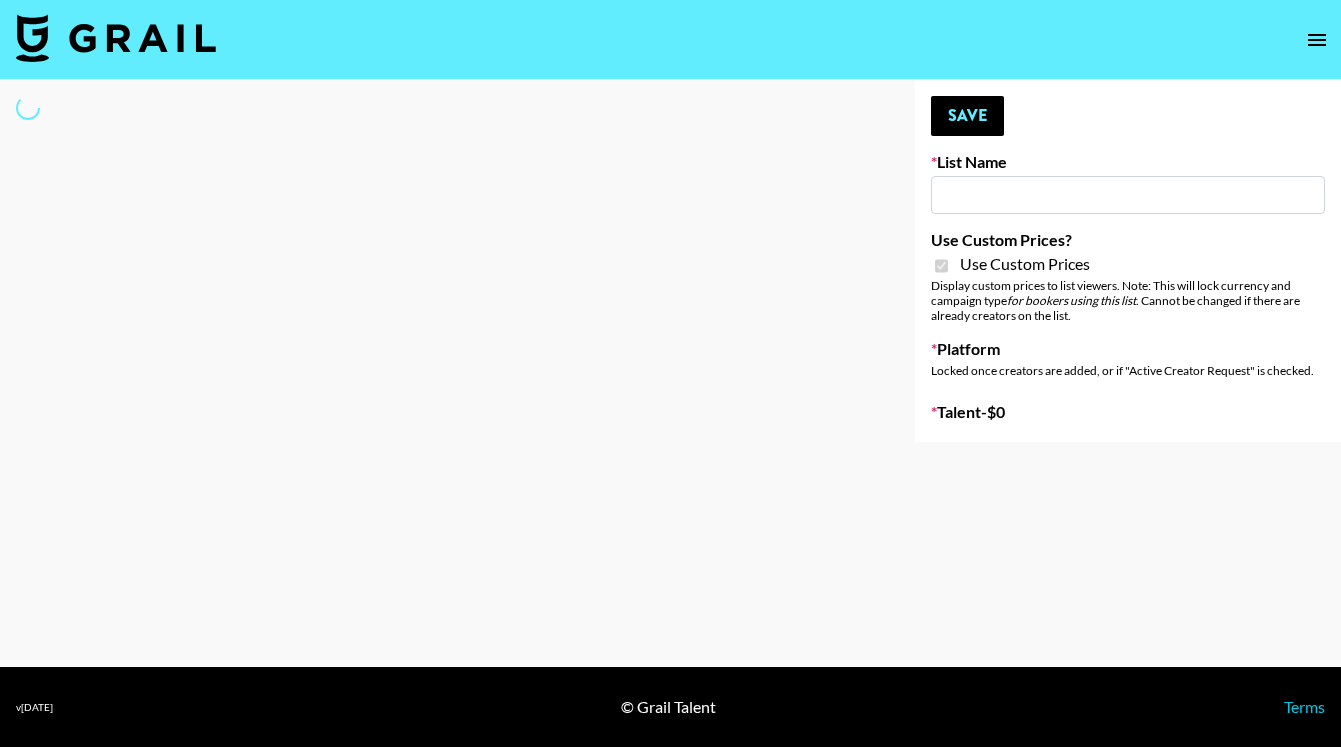 type on "Tropic Skincare" 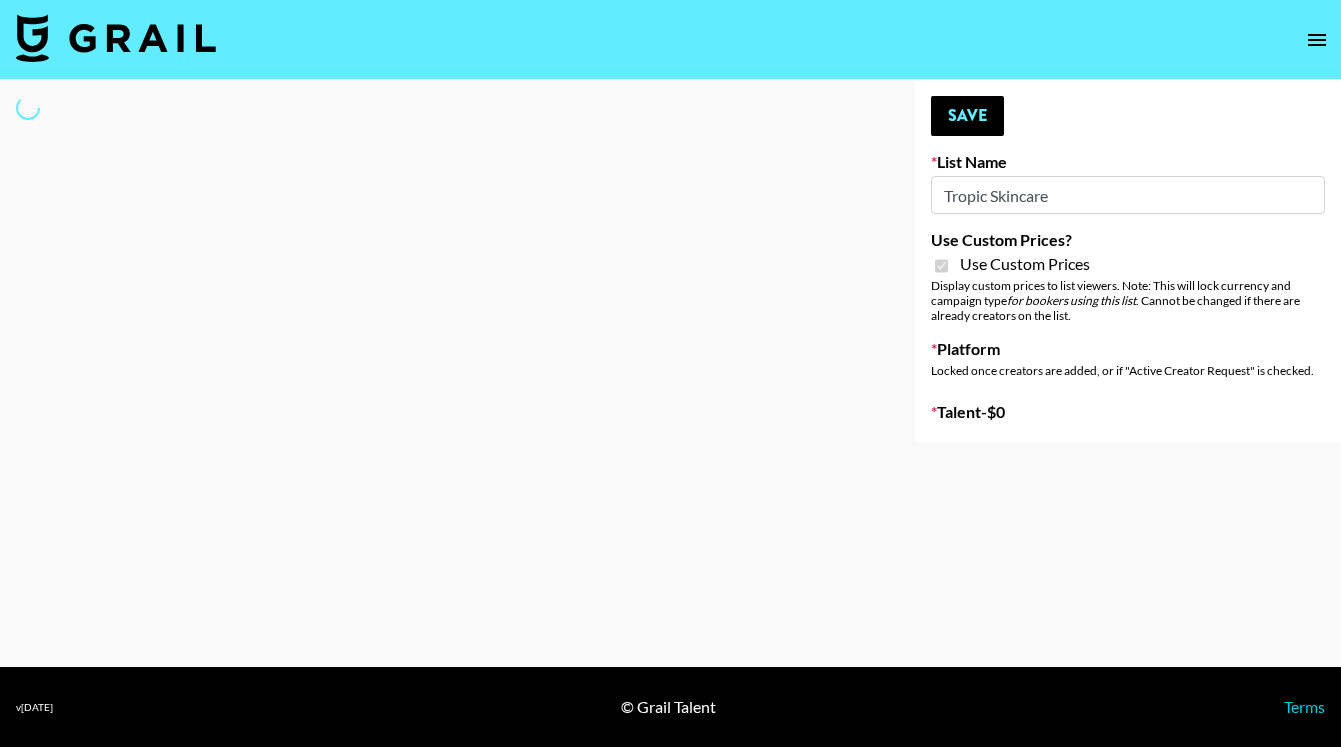 select on "Brand" 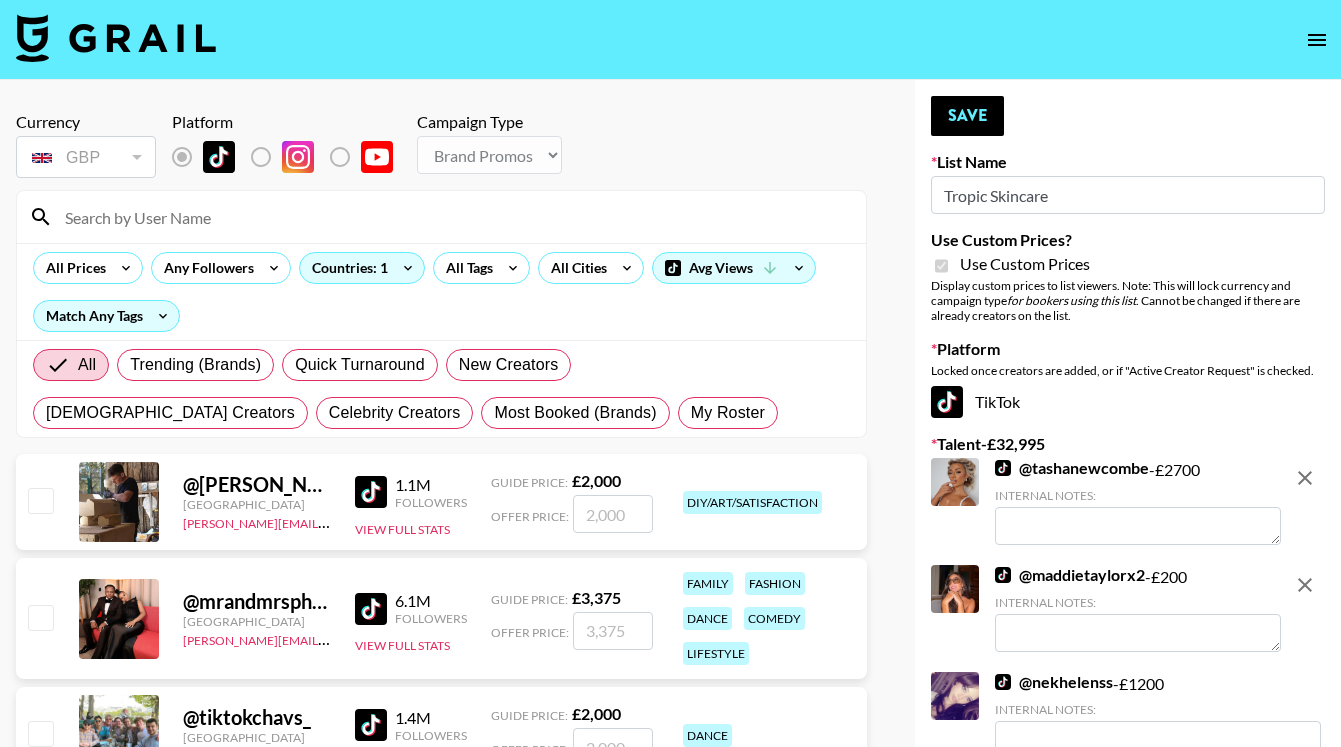click at bounding box center [453, 217] 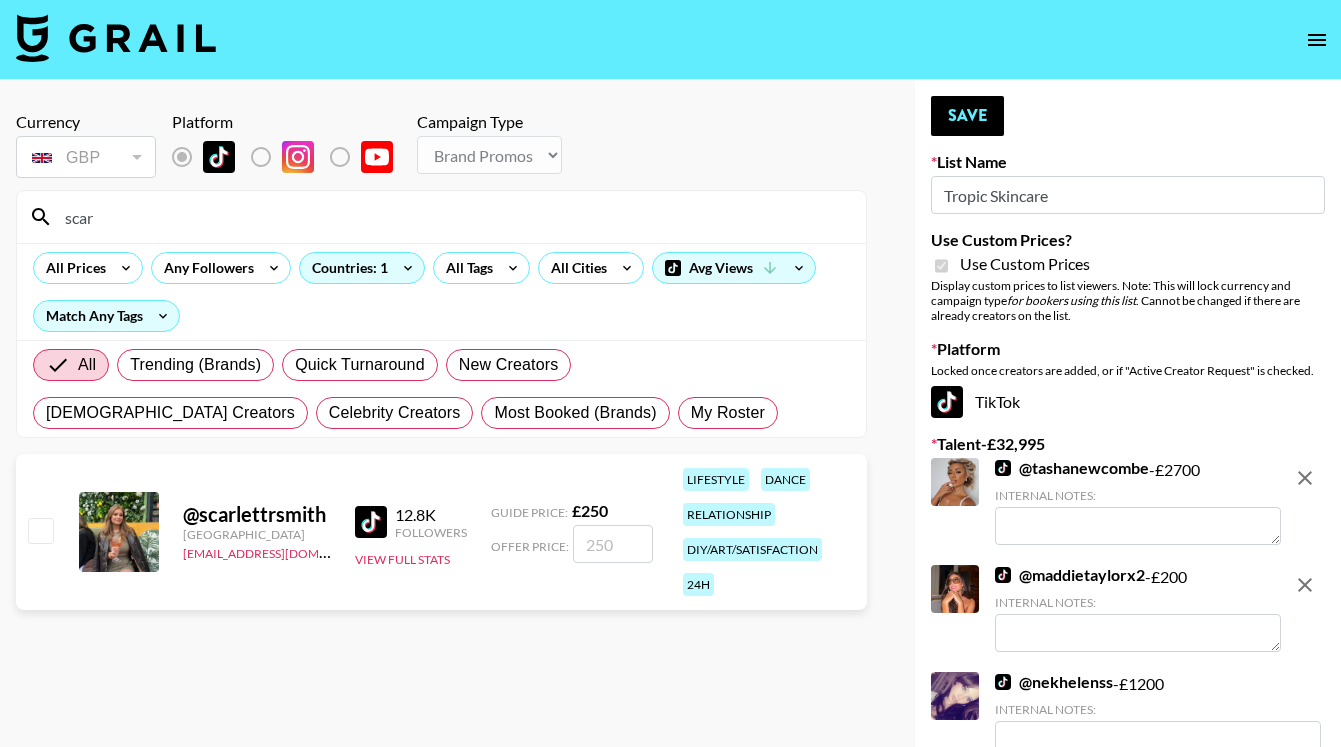 type on "scar" 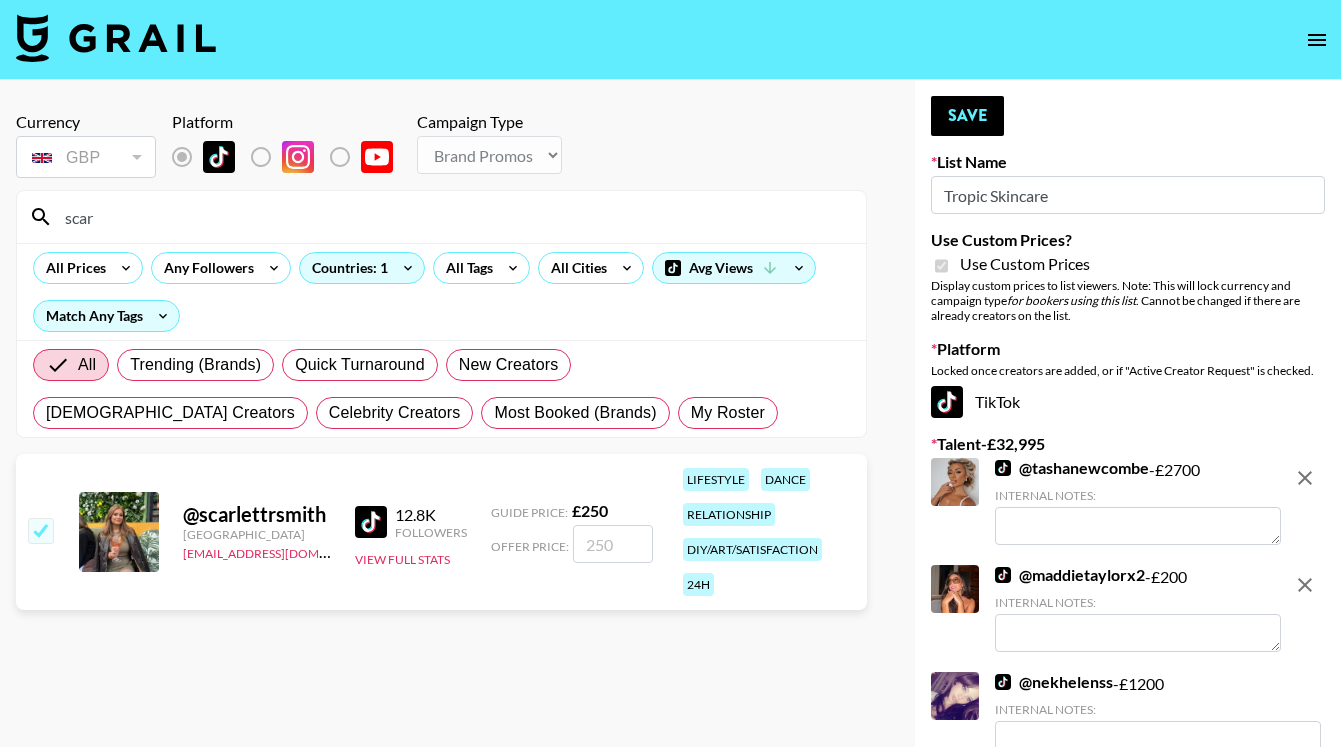 checkbox on "true" 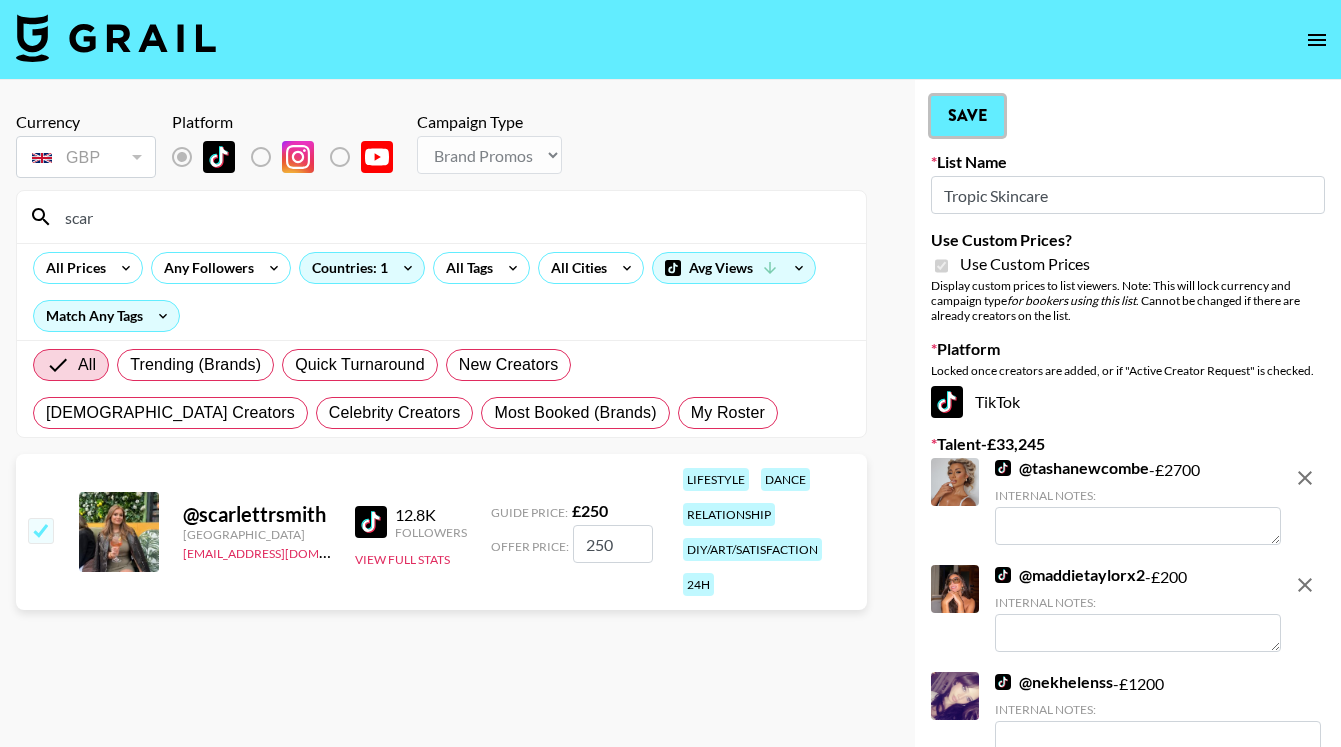 click on "Save" at bounding box center [967, 116] 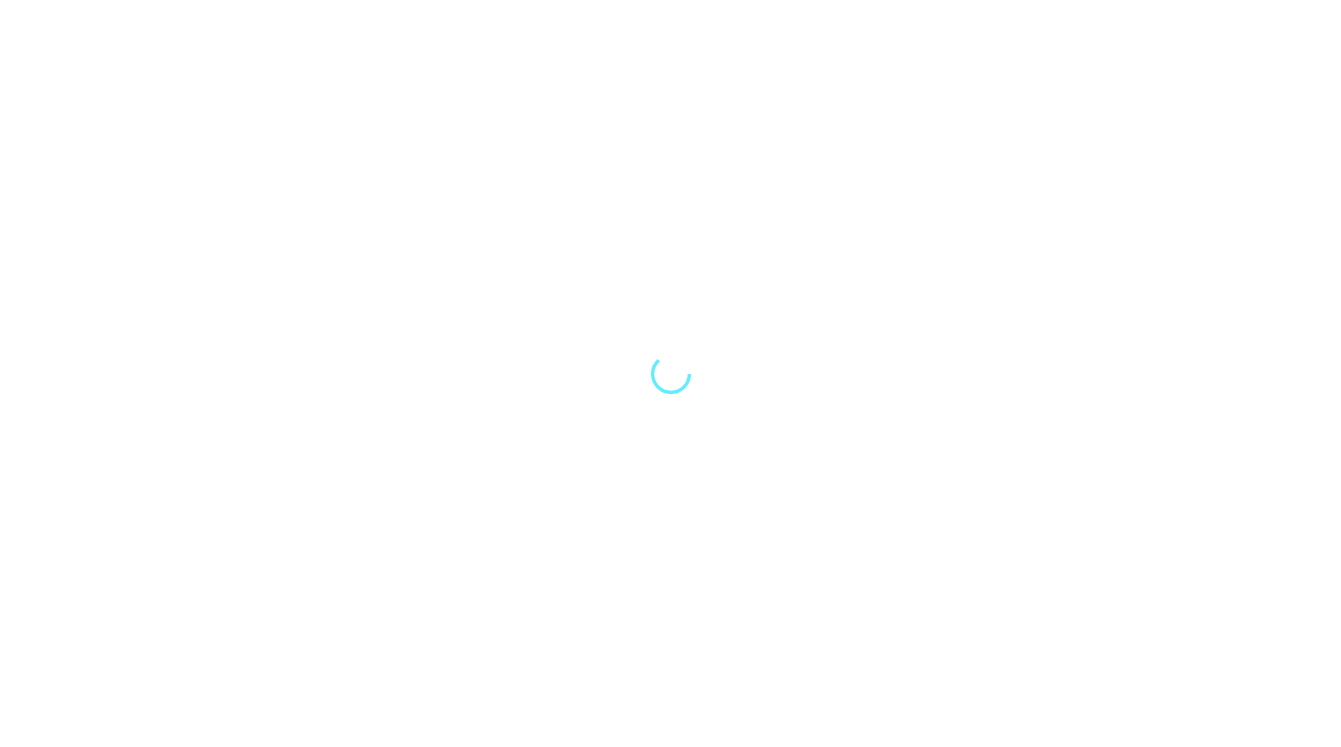 scroll, scrollTop: 0, scrollLeft: 0, axis: both 